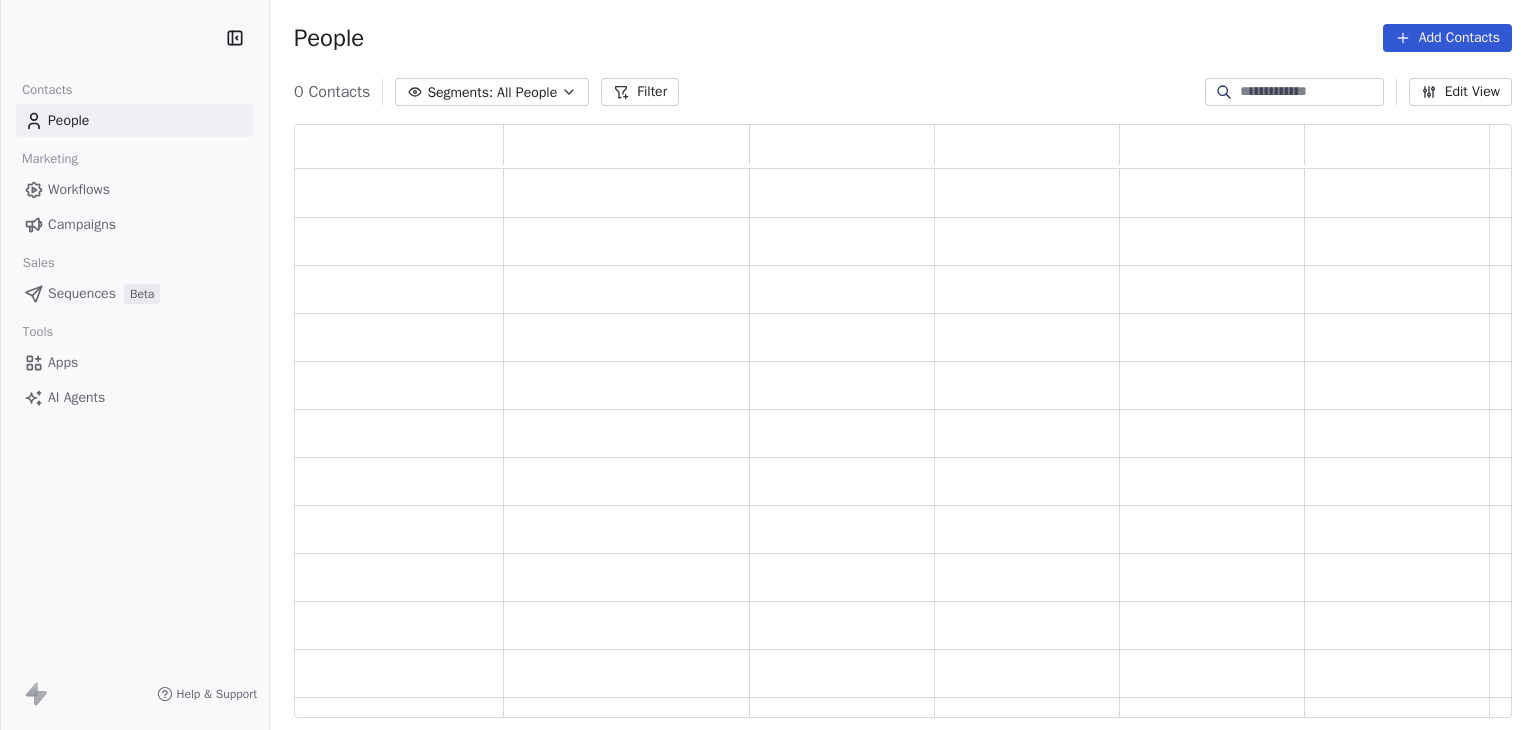 scroll, scrollTop: 0, scrollLeft: 0, axis: both 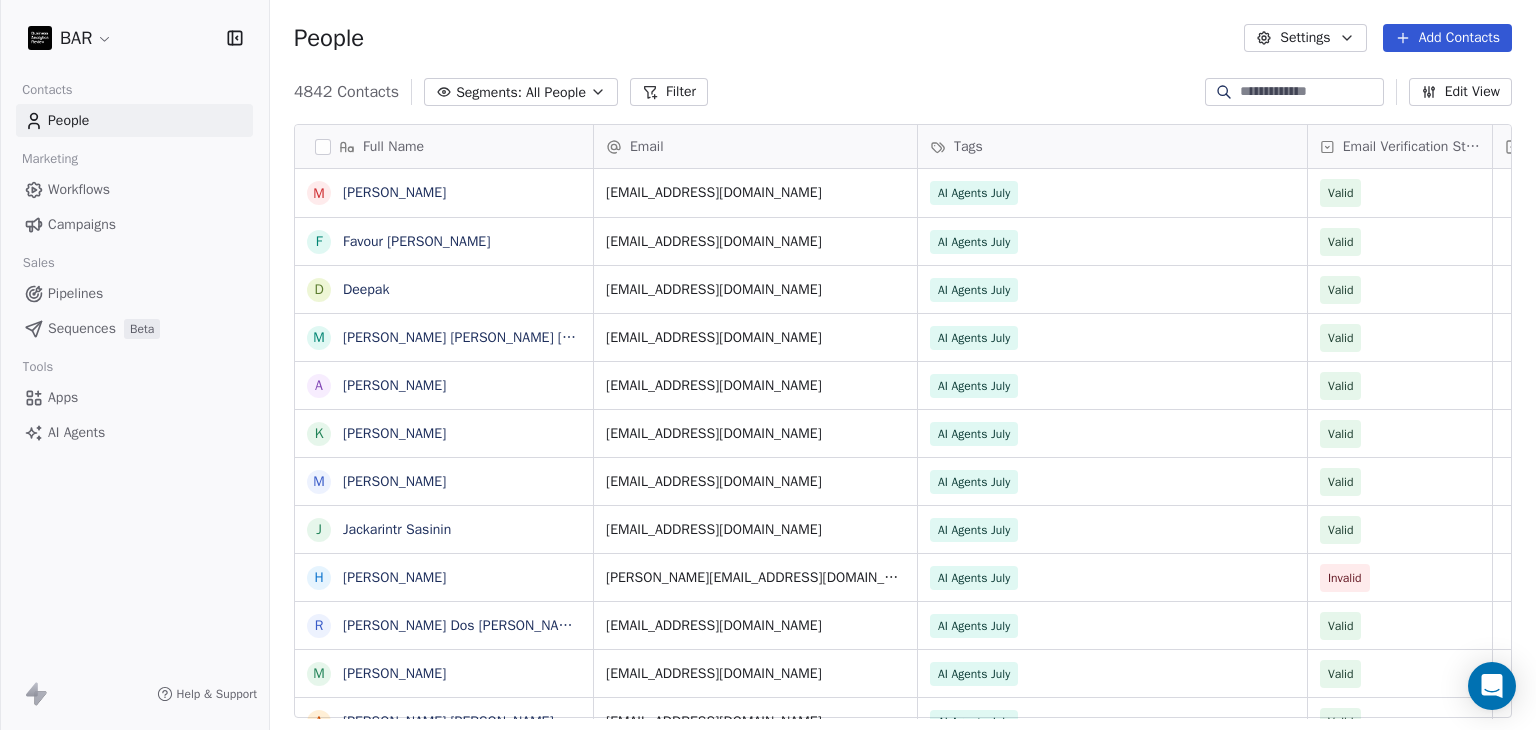 drag, startPoint x: 67, startPoint y: 185, endPoint x: 146, endPoint y: 208, distance: 82.28001 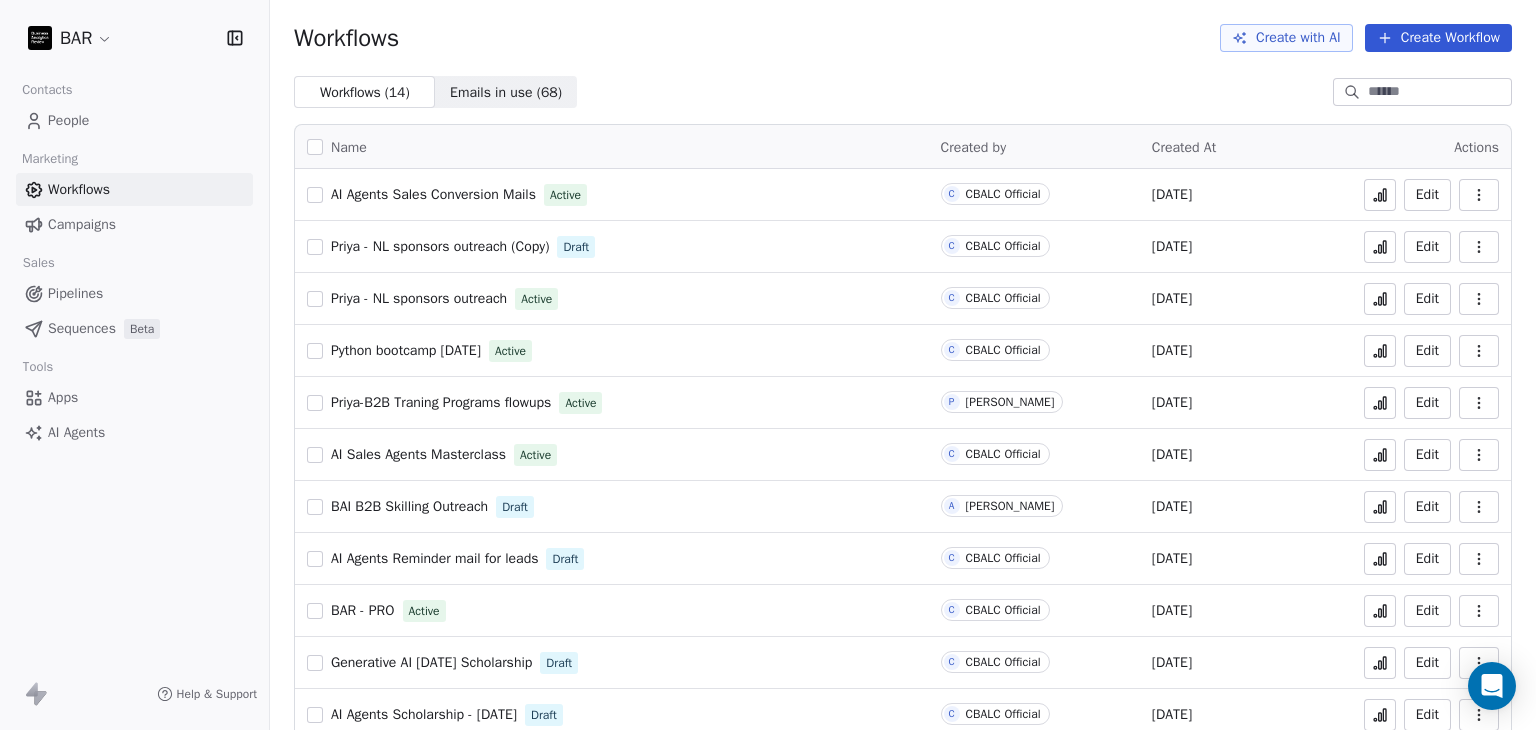click on "AI Agents Sales Conversion Mails" at bounding box center [433, 194] 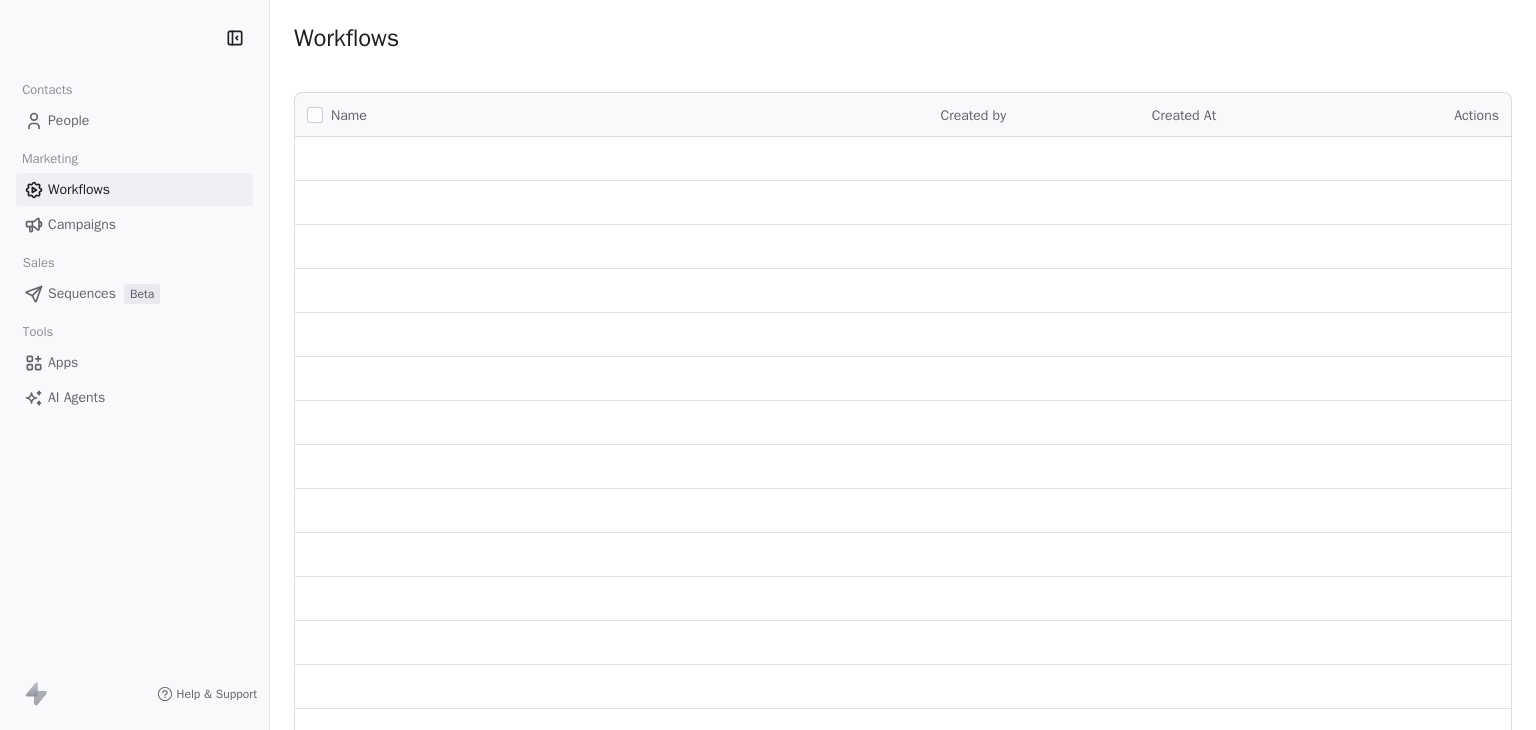 scroll, scrollTop: 0, scrollLeft: 0, axis: both 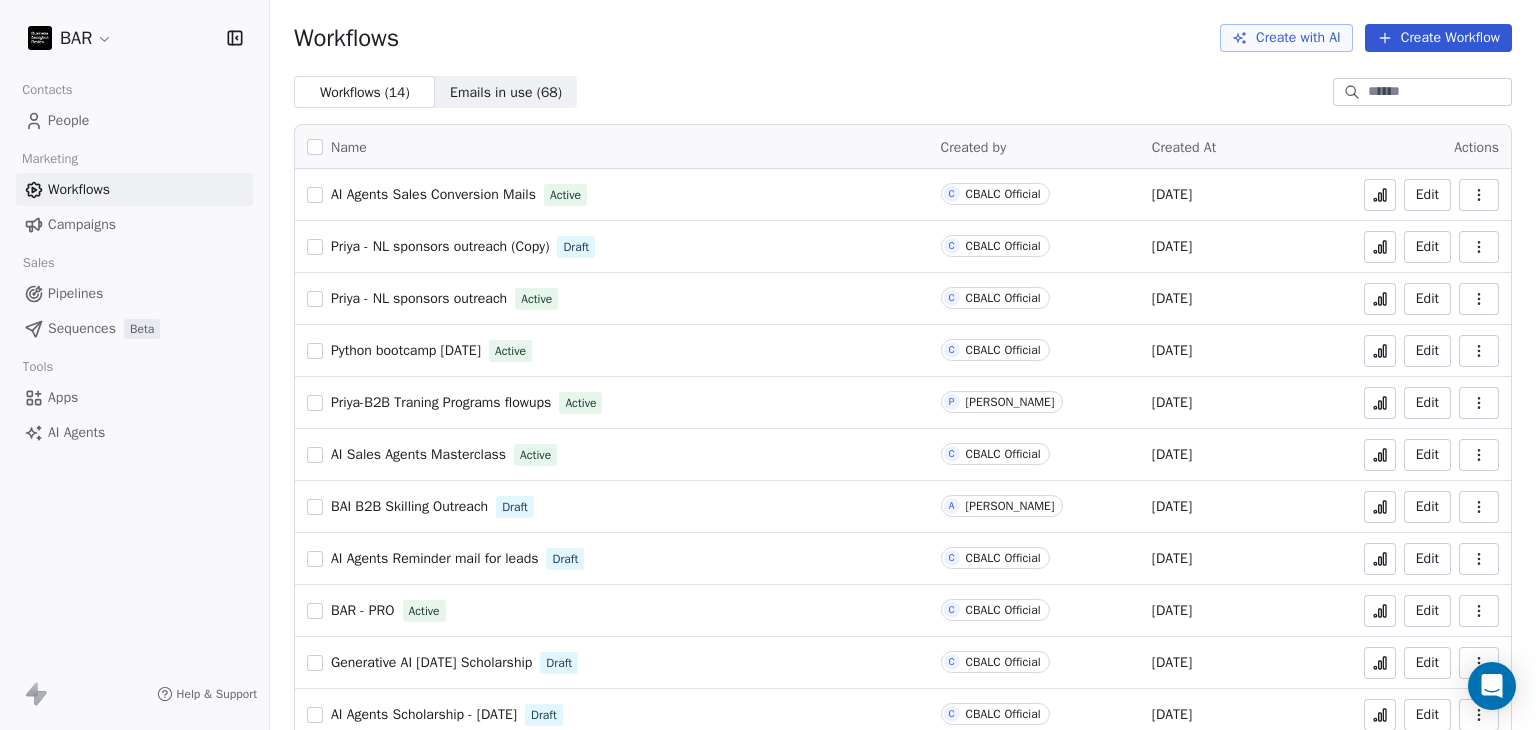 click on "People" at bounding box center (134, 120) 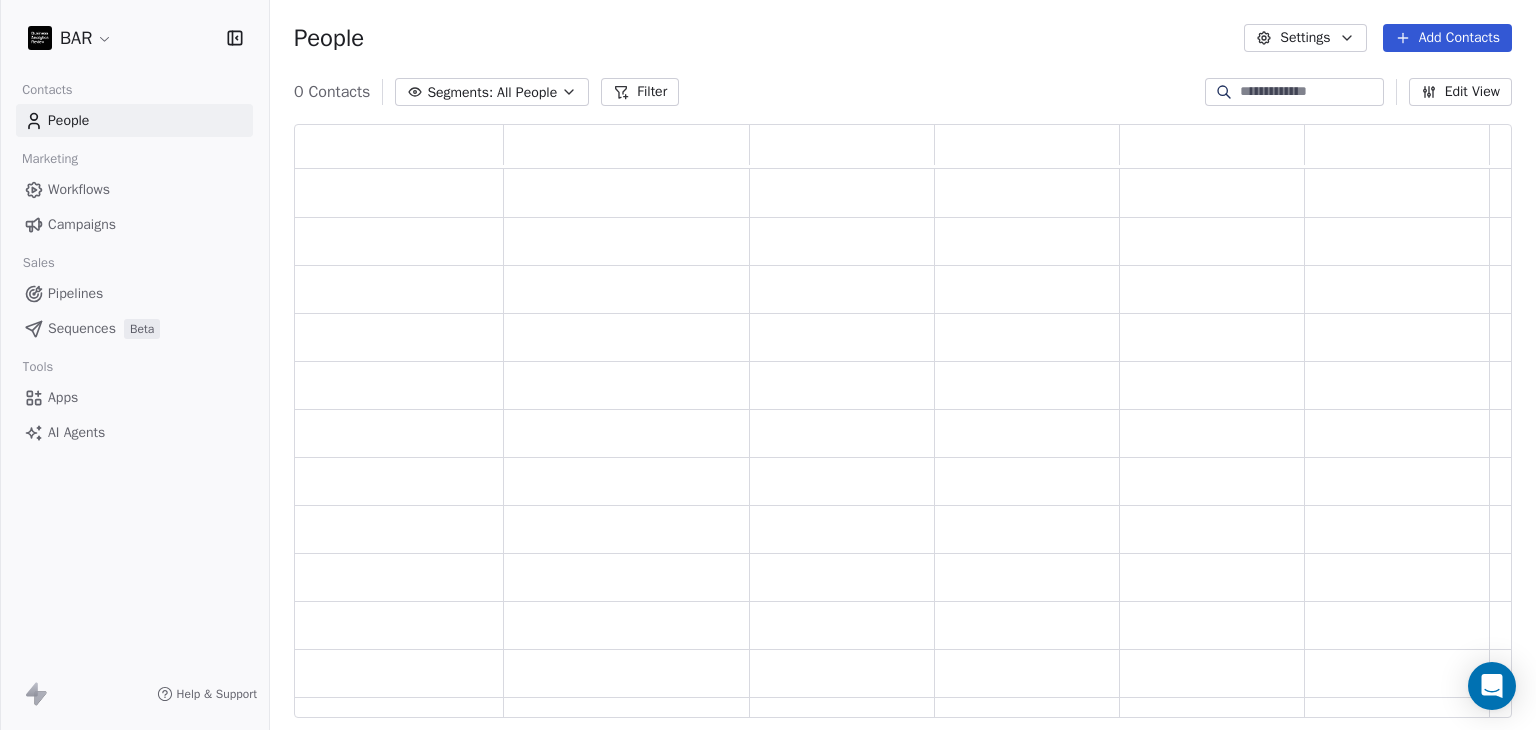 scroll, scrollTop: 16, scrollLeft: 16, axis: both 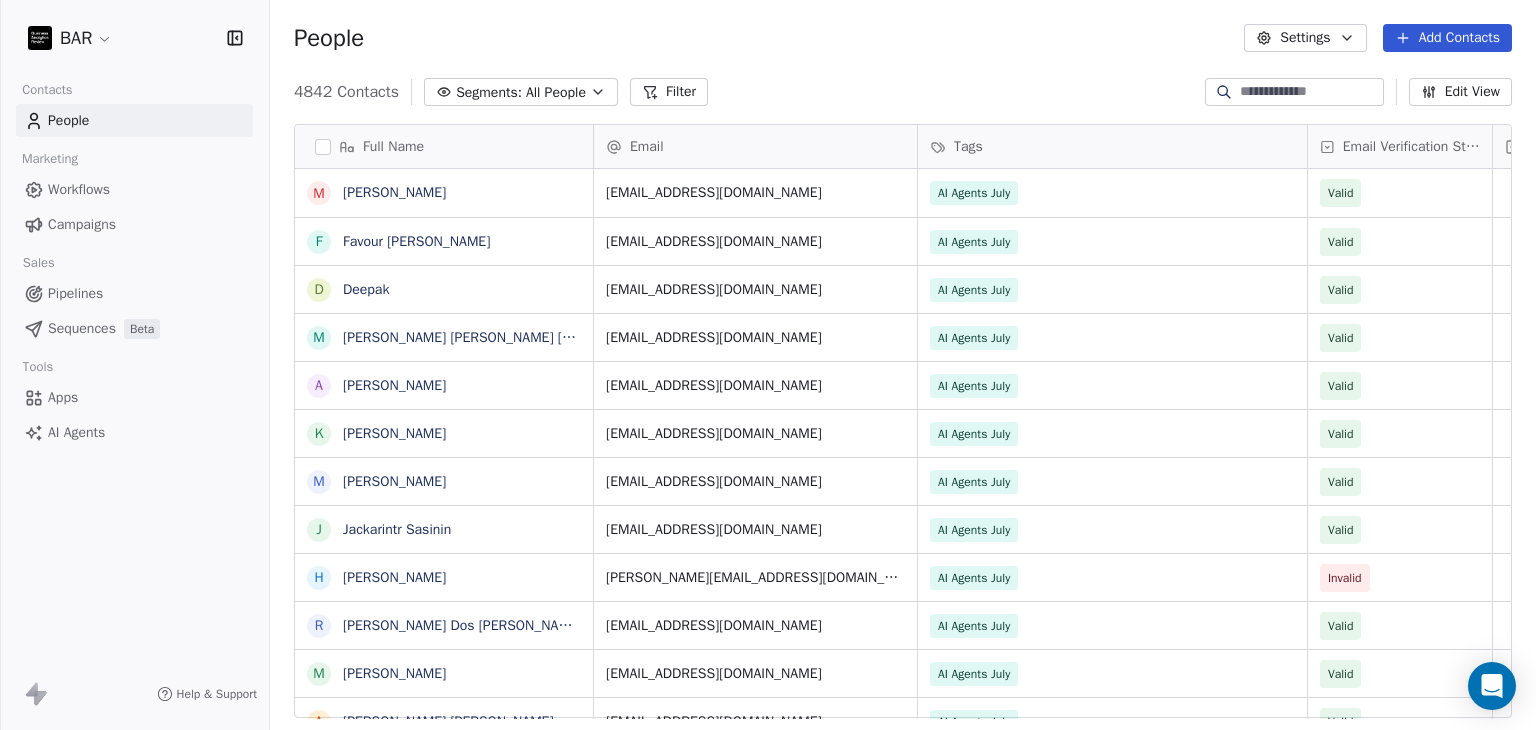 click on "People Settings  Add Contacts" at bounding box center [903, 38] 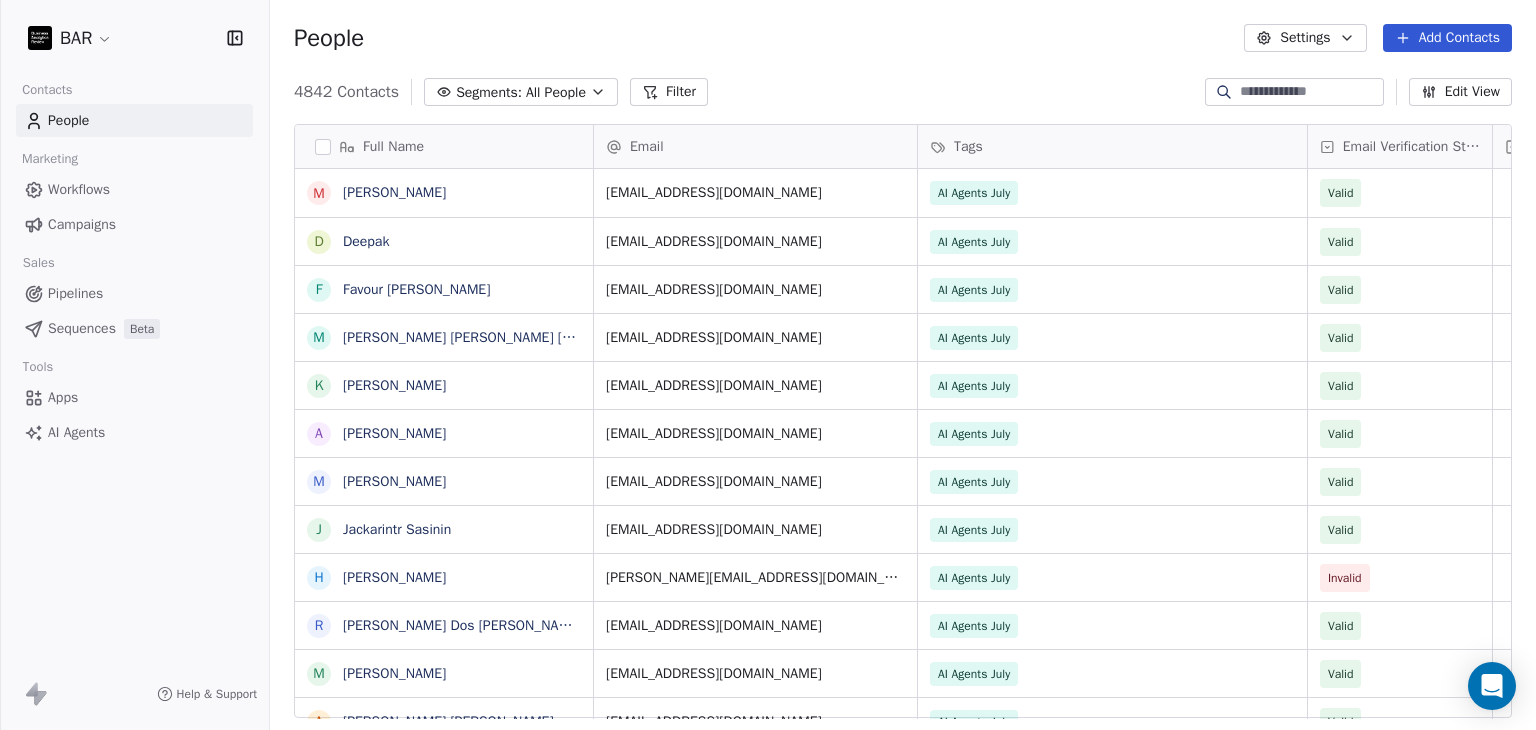 click on "People Settings  Add Contacts" at bounding box center (903, 38) 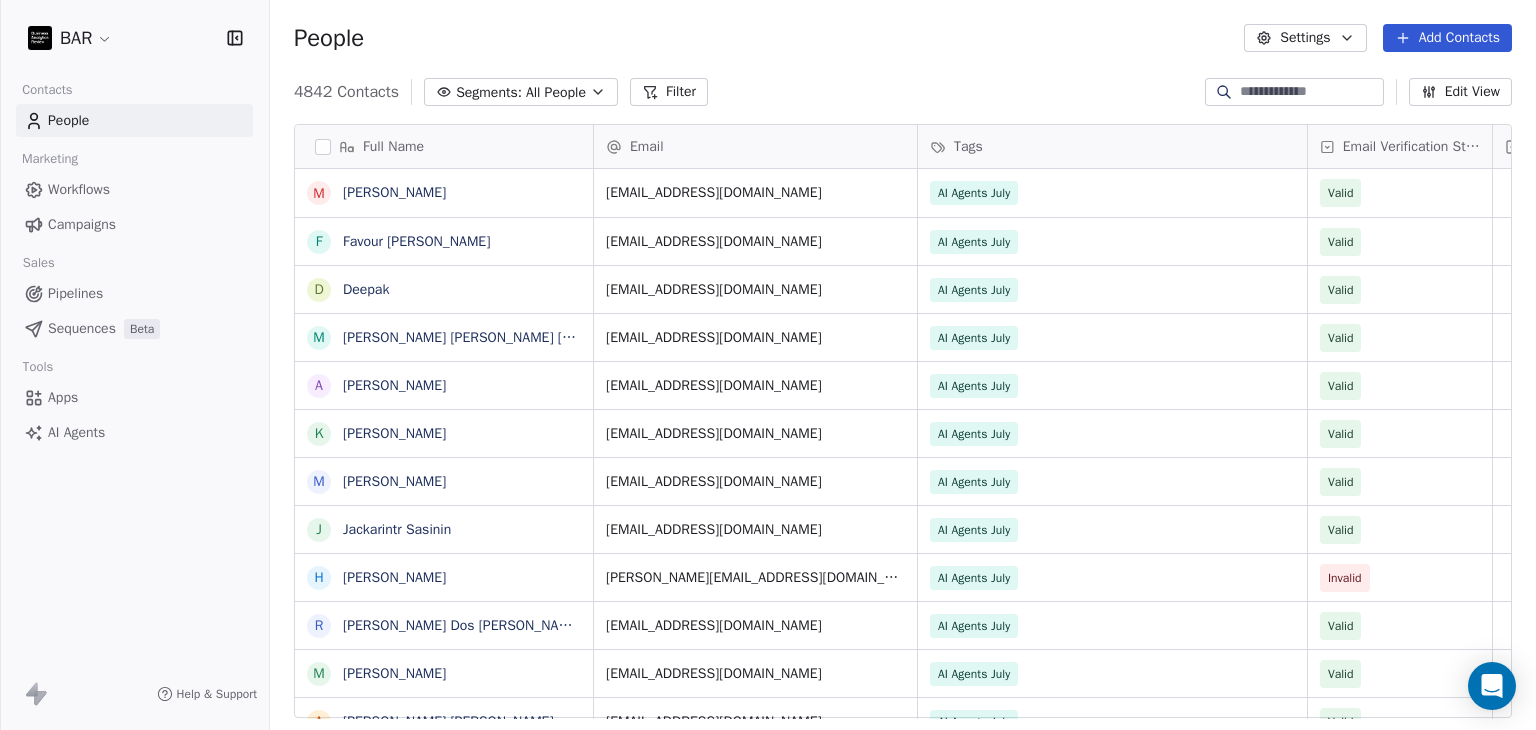 click on "Add Contacts" at bounding box center (1447, 38) 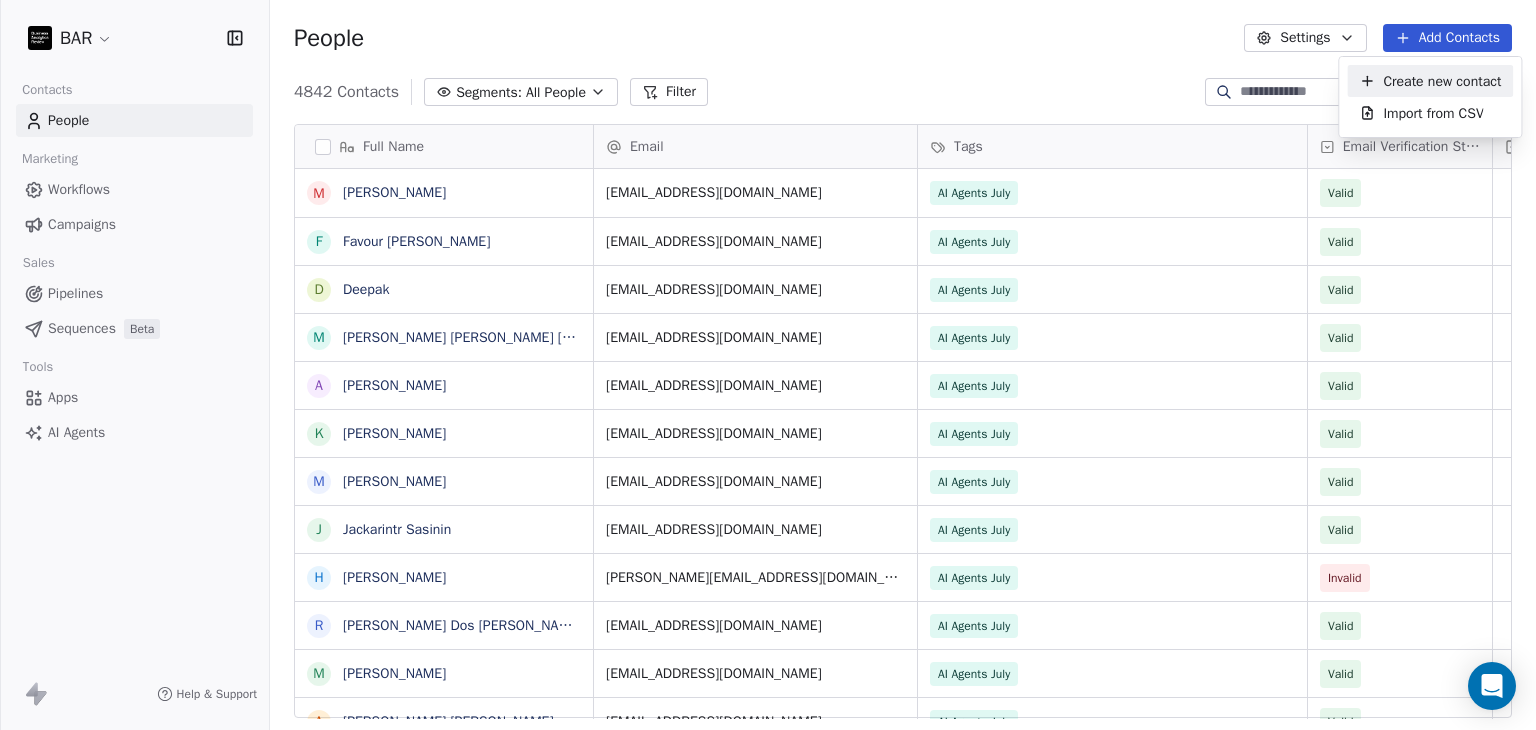click on "Create new contact" at bounding box center [1442, 81] 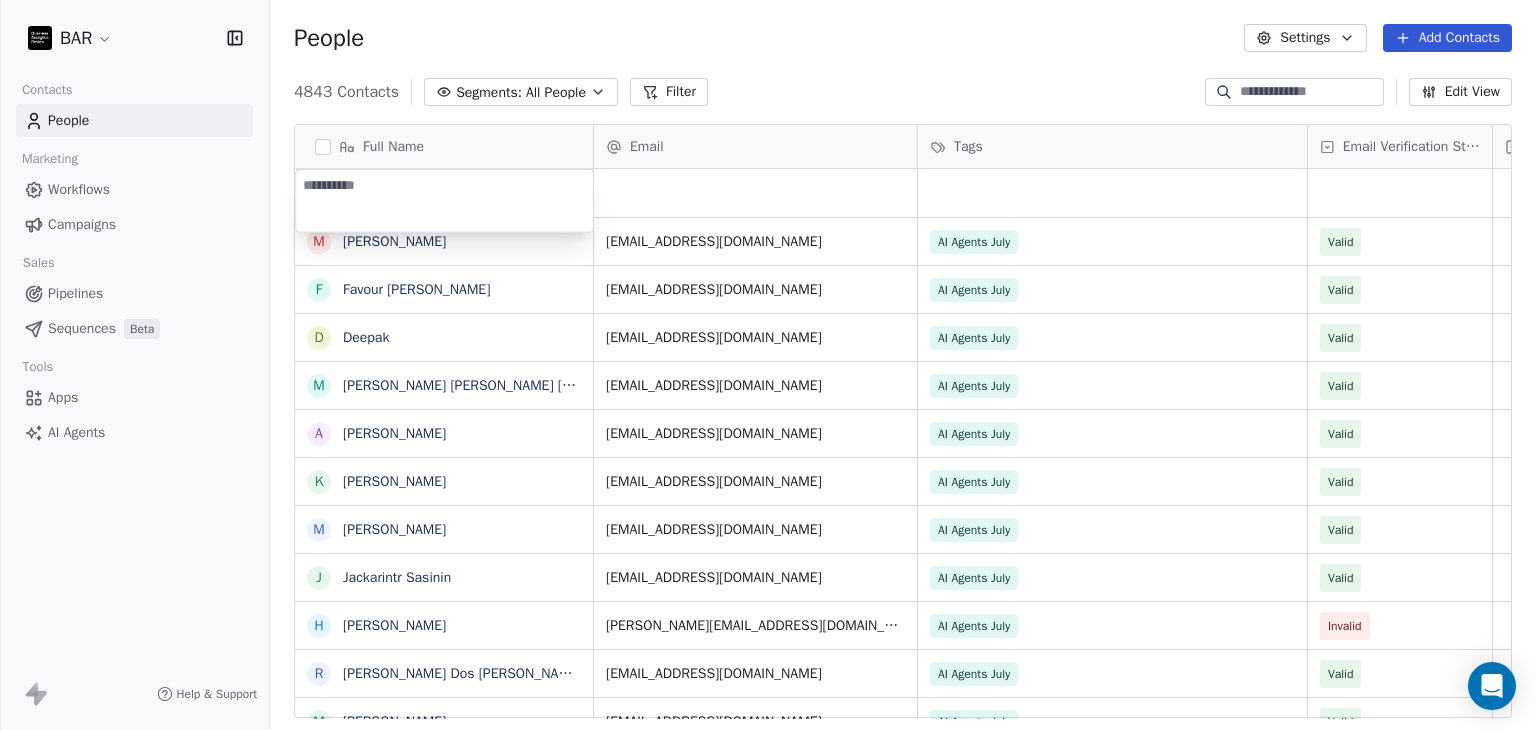 paste on "****" 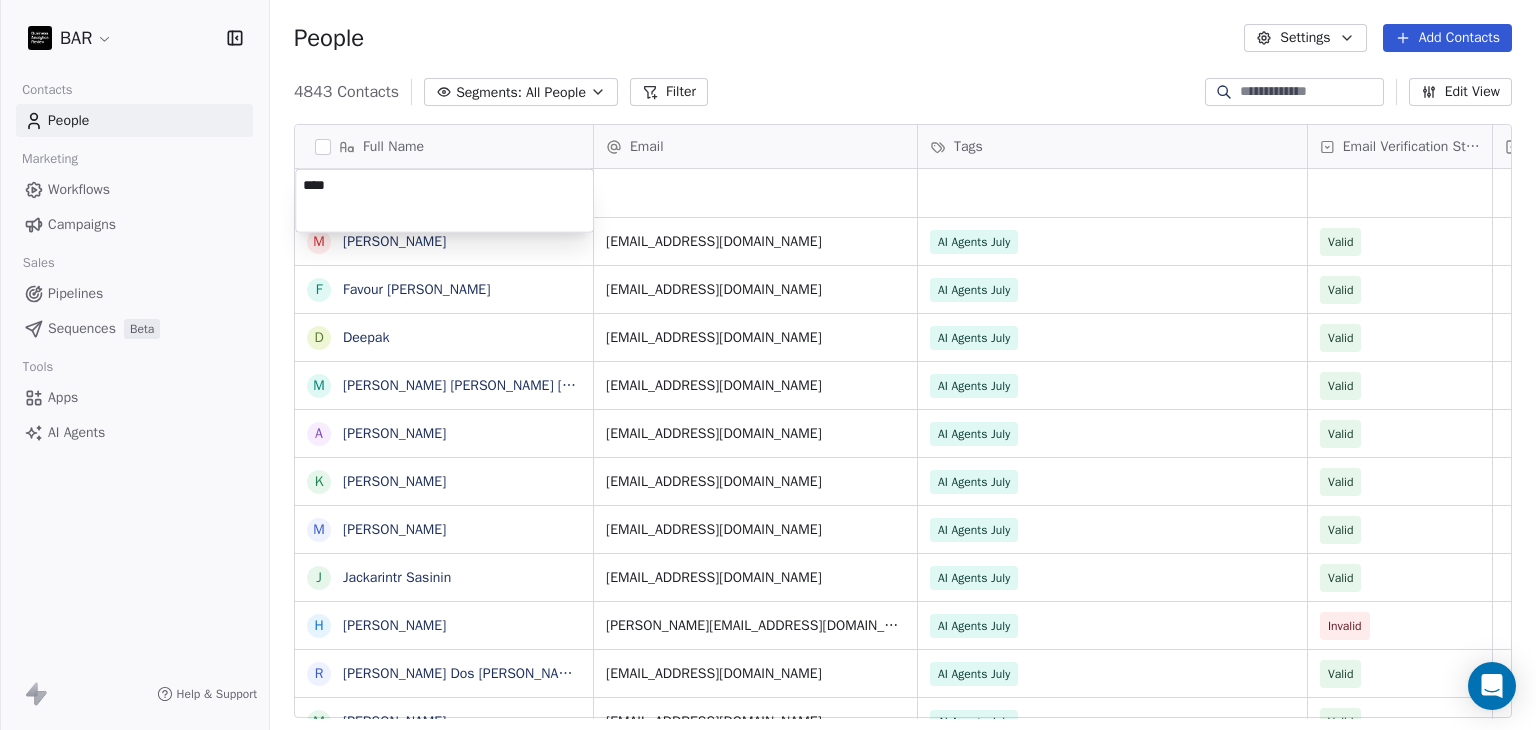 click on "BAR Contacts People Marketing Workflows Campaigns Sales Pipelines Sequences Beta Tools Apps AI Agents Help & Support People Settings  Add Contacts 4843 Contacts Segments: All People Filter  Edit View Tag Add to Sequence Full Name M Manav agarwal F Favour Olushola D Deepak M Maria Adelaide fernandes pote A Ahmed Hamed K Keerthi Madhusoodanan M Mahfooz Khaan J Jackarintr Sasinin H Harshad R Rafael Dos Santos m masooda Hassan khan A Anju Joshi Vaid S Sukumar P Pop Florina P Prachi R Richard Foster M Michael J Lingg JR A ASHISH JAIN N Nimesh Singh R Rene Nouwens d deeq mohamed N Nizar T Tariq Durrani A Abhishek Patwa D Dr. Jyoti Dongre Rao L Lucy Zheng J Judy Zucker J Jrmy Zonca M Melanie Zehr B Bill Zeamer R Rick Wyatt Email Tags Email Verification Status Status agarwalmanav91@gmail.com AI Agents July Valid folushola@tulane.edu AI Agents July Valid dbanota@gmail.com AI Agents July Valid m.adelaidefernandes@icloud.com AI Agents July Valid ahmedelheity2001@gmail.com AI Agents July Valid keerthinair29@gmail.com" at bounding box center [768, 365] 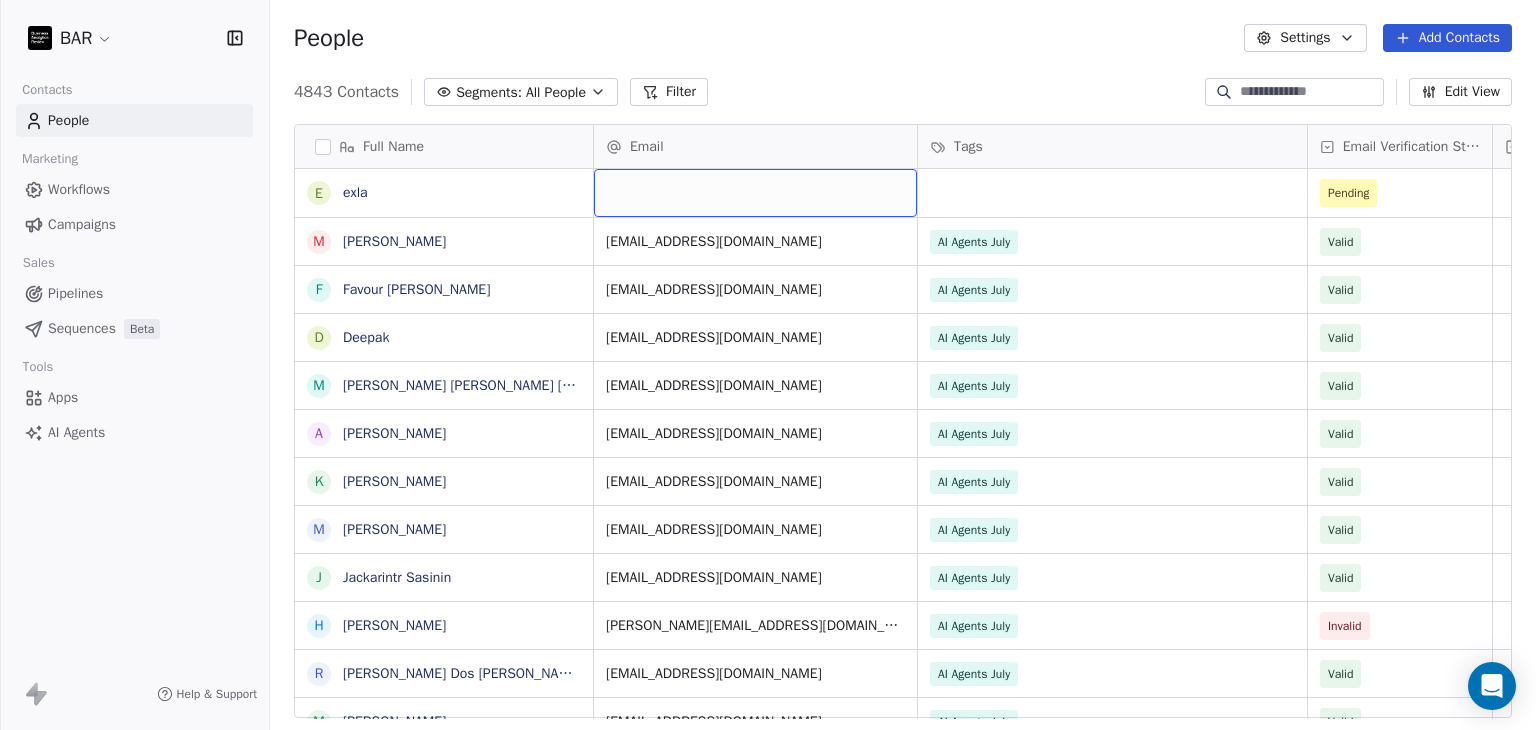 click at bounding box center (755, 193) 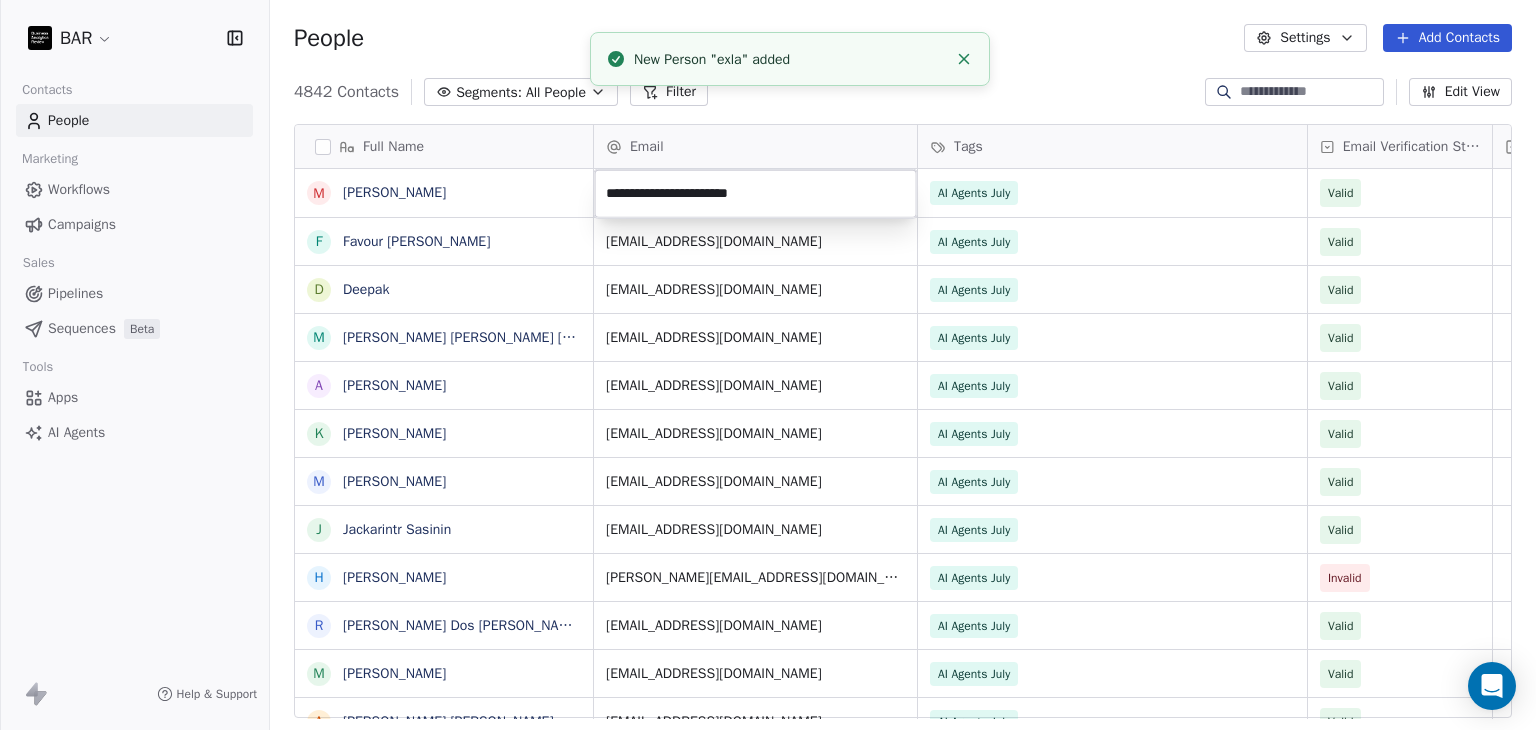 scroll, scrollTop: 0, scrollLeft: 0, axis: both 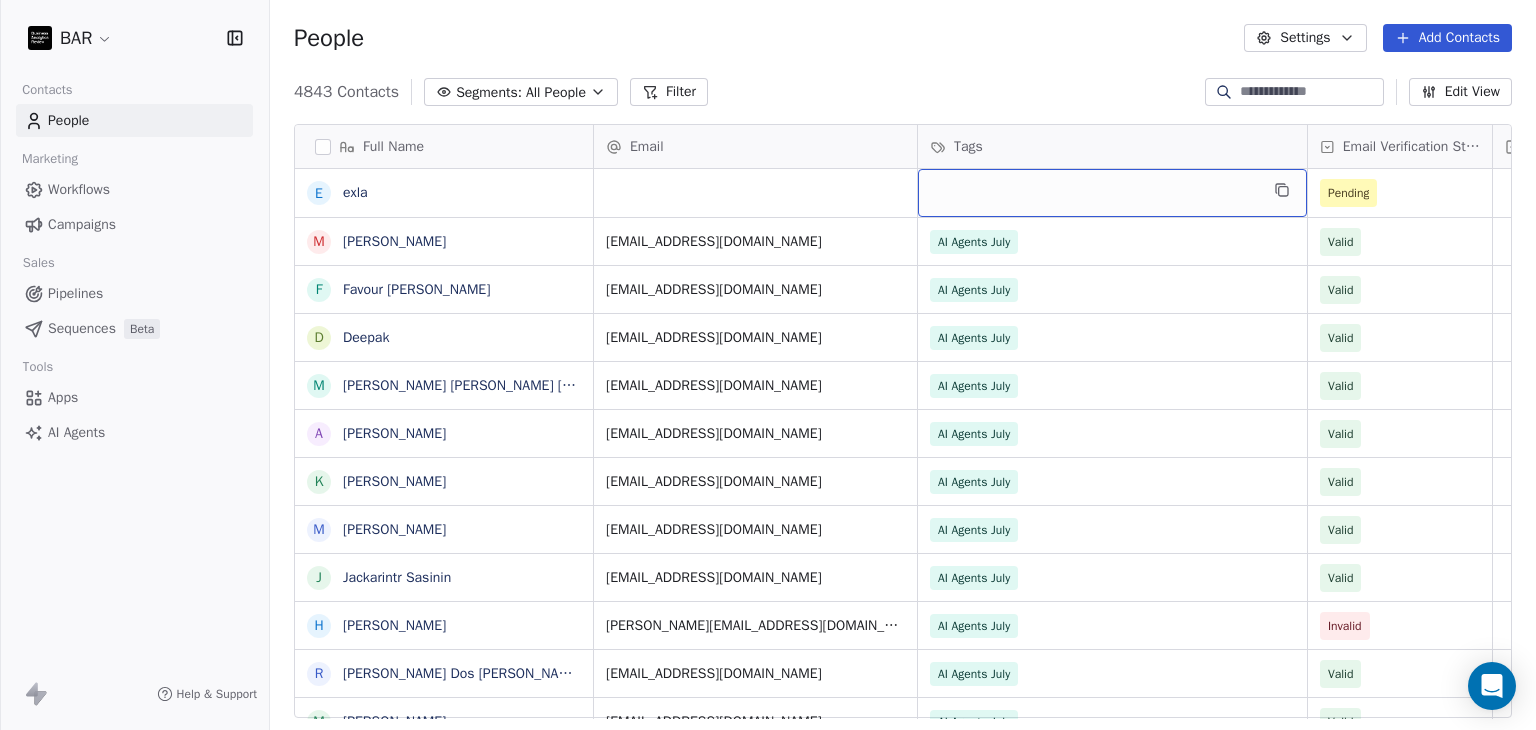 click on "Email" at bounding box center [755, 146] 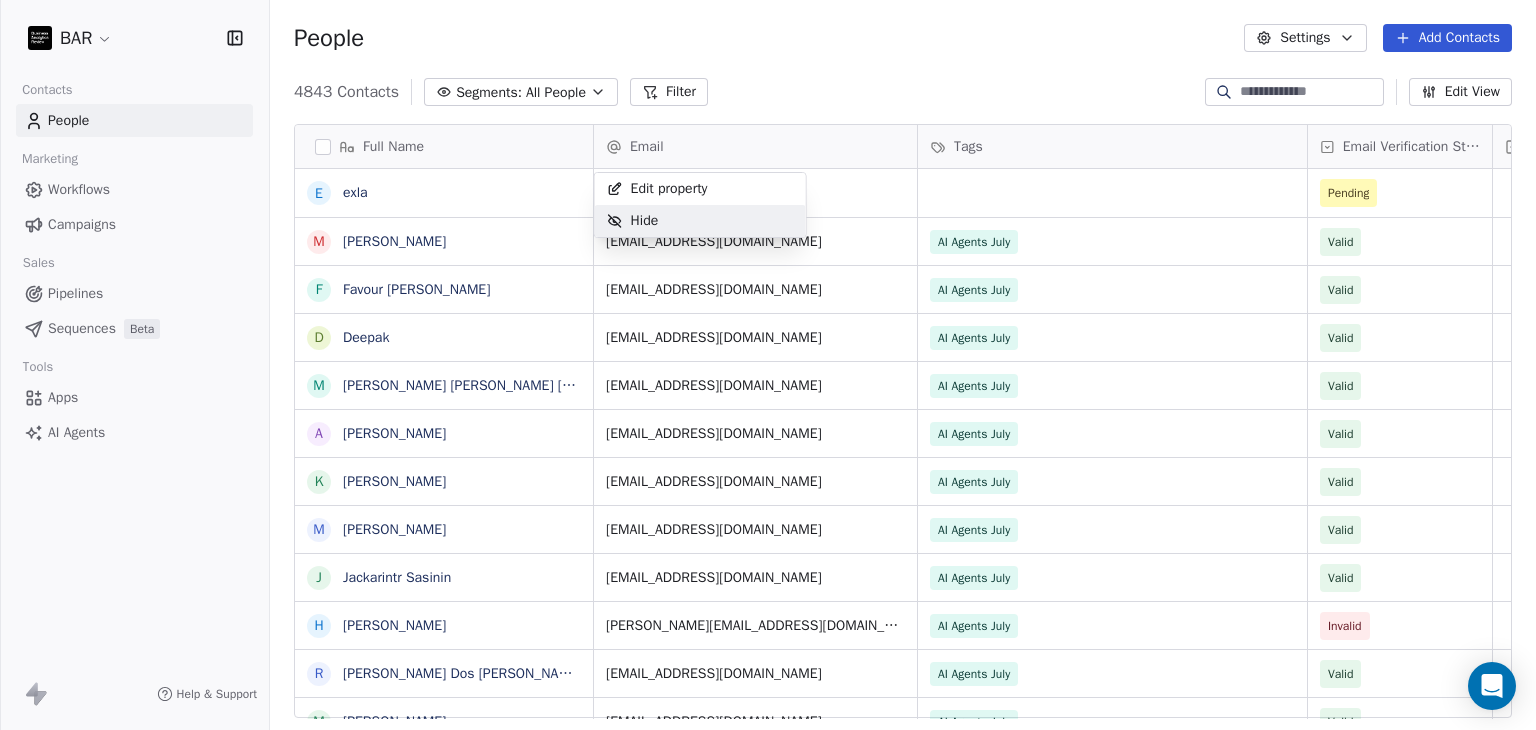 click on "BAR Contacts People Marketing Workflows Campaigns Sales Pipelines Sequences Beta Tools Apps AI Agents Help & Support People Settings  Add Contacts 4843 Contacts Segments: All People Filter  Edit View Tag Add to Sequence Full Name e exla M Manav agarwal F Favour Olushola D Deepak M Maria Adelaide fernandes pote A Ahmed Hamed K Keerthi Madhusoodanan M Mahfooz Khaan J Jackarintr Sasinin H Harshad R Rafael Dos Santos m masooda Hassan khan A Anju Joshi Vaid S Sukumar P Pop Florina P Prachi R Richard Foster M Michael J Lingg JR A ASHISH JAIN N Nimesh Singh R Rene Nouwens d deeq mohamed N Nizar T Tariq Durrani A Abhishek Patwa D Dr. Jyoti Dongre Rao L Lucy Zheng J Judy Zucker J Jrmy Zonca M Melanie Zehr B Bill Zeamer R Rick Wyatt Email Tags Email Verification Status Status Pending agarwalmanav91@gmail.com AI Agents July Valid folushola@tulane.edu AI Agents July Valid dbanota@gmail.com AI Agents July Valid m.adelaidefernandes@icloud.com AI Agents July Valid ahmedelheity2001@gmail.com AI Agents July Valid Valid" at bounding box center [768, 365] 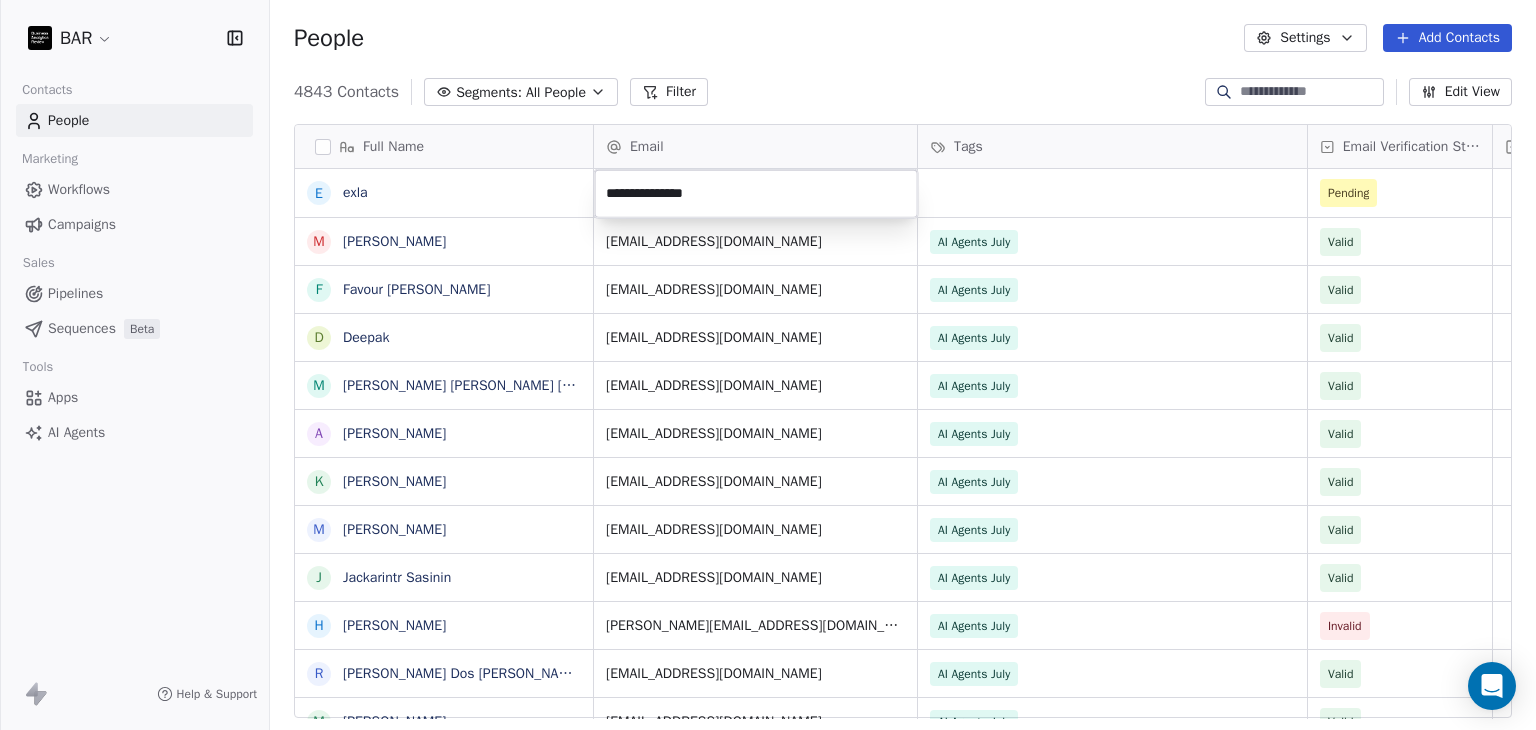 type on "**********" 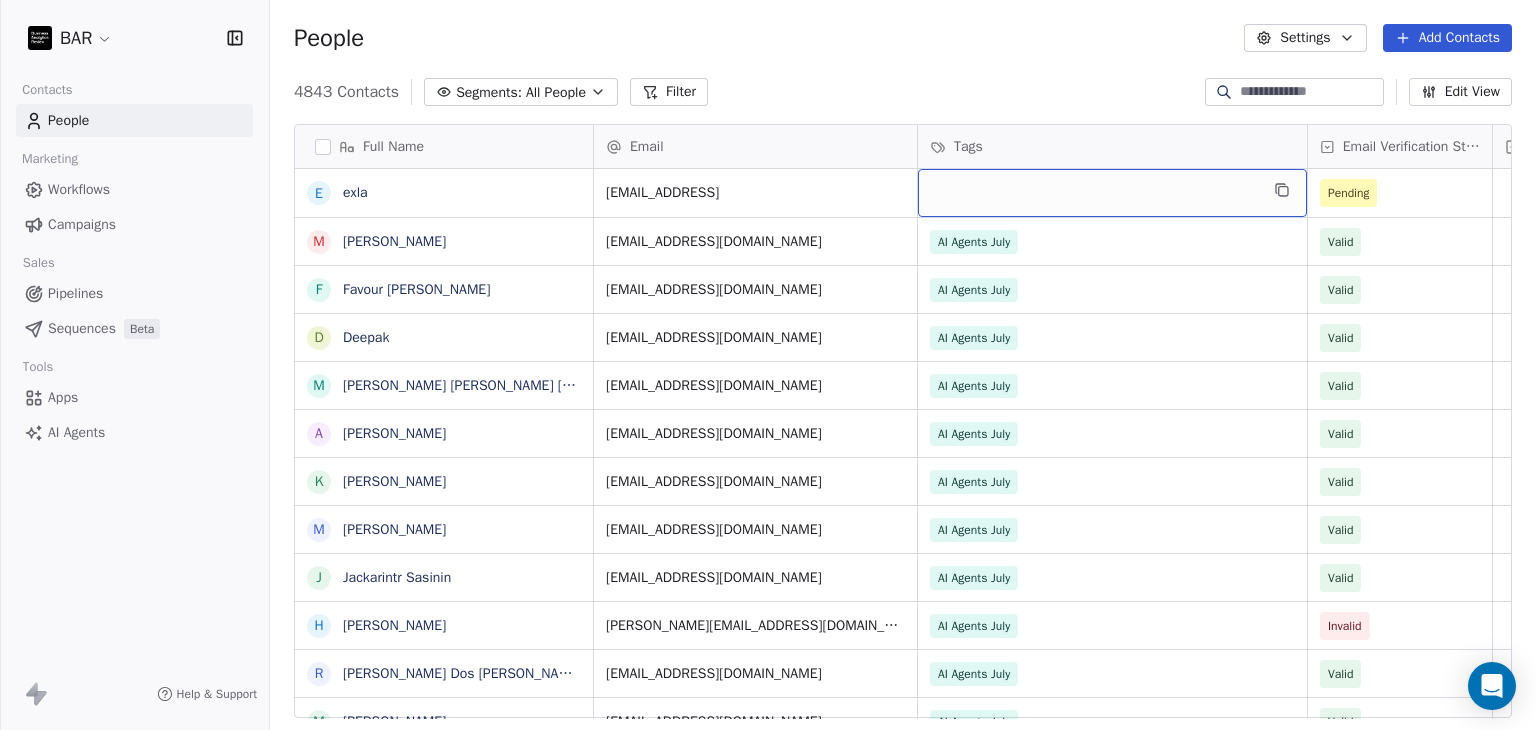 click at bounding box center [1112, 193] 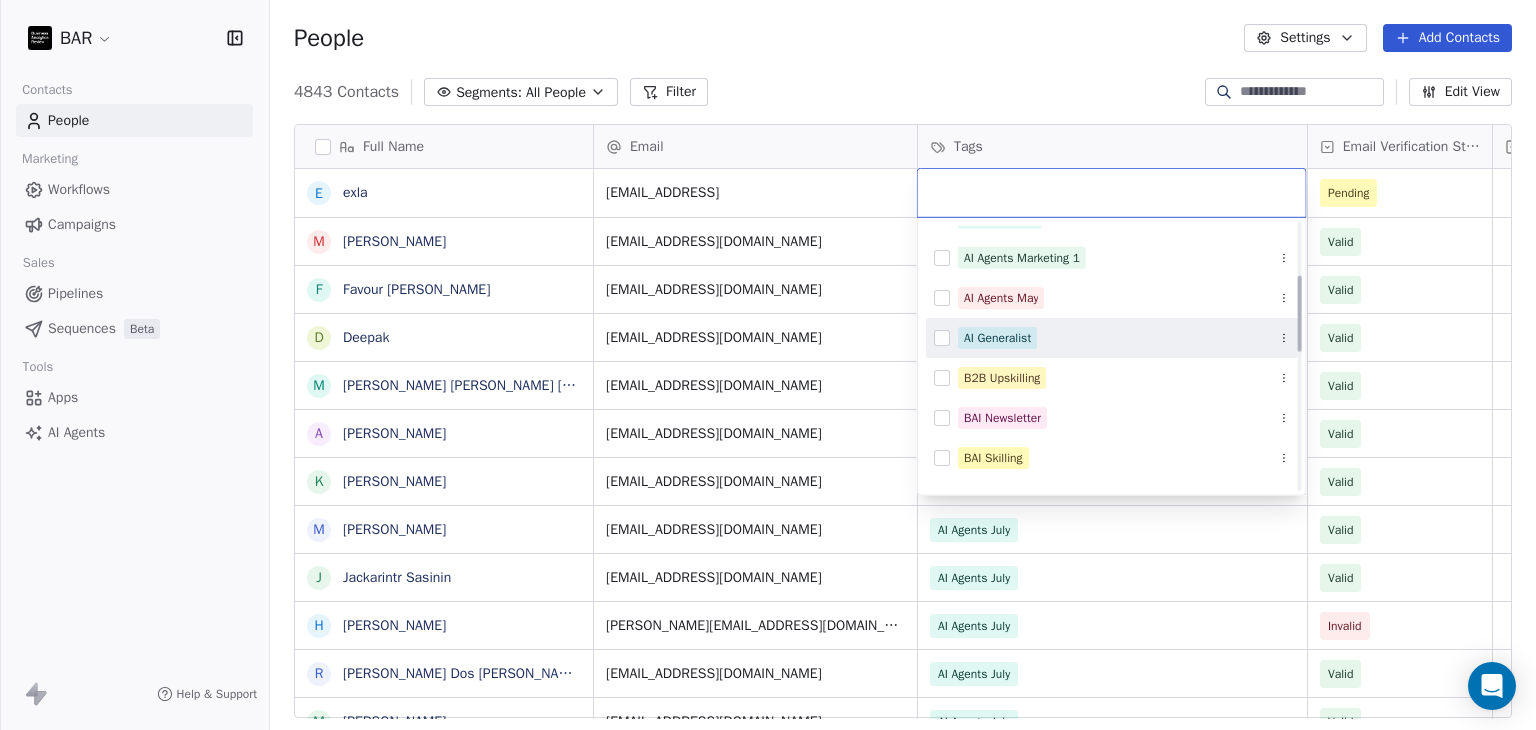 scroll, scrollTop: 200, scrollLeft: 0, axis: vertical 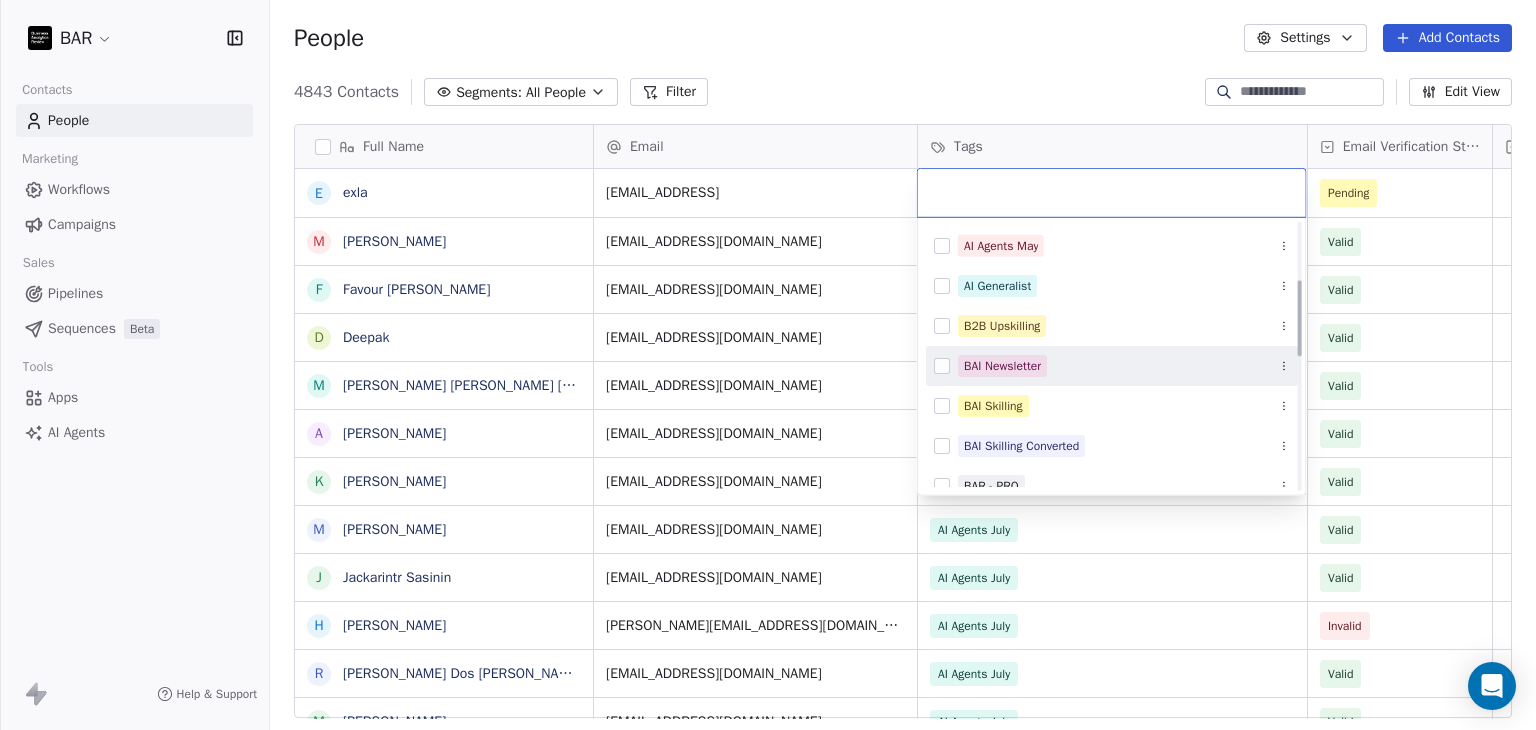 click on "BAI Newsletter" at bounding box center (1002, 366) 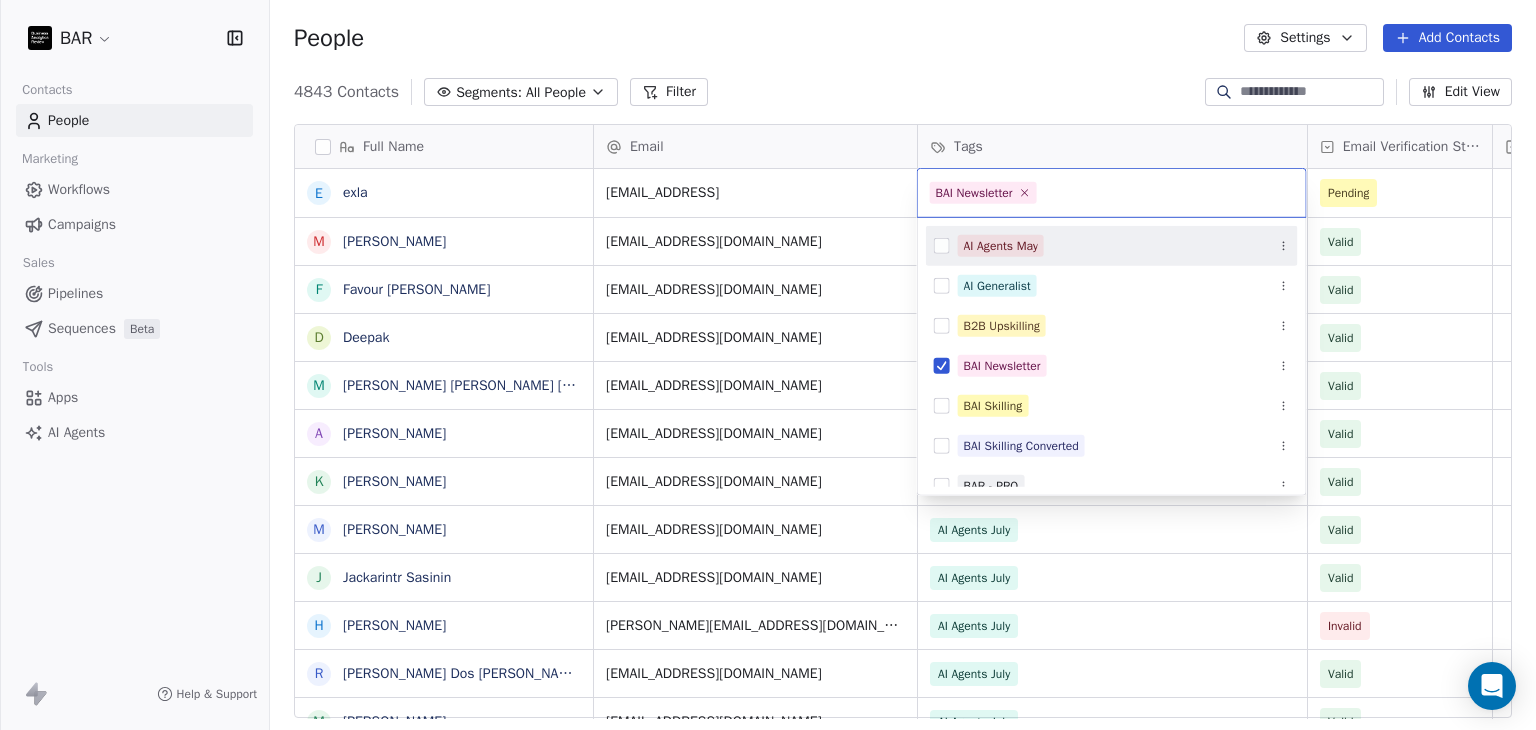 click on "BAR Contacts People Marketing Workflows Campaigns Sales Pipelines Sequences Beta Tools Apps AI Agents Help & Support People Settings  Add Contacts 4843 Contacts Segments: All People Filter  Edit View Tag Add to Sequence Full Name e exla M Manav agarwal F Favour Olushola D Deepak M Maria Adelaide fernandes pote A Ahmed Hamed K Keerthi Madhusoodanan M Mahfooz Khaan J Jackarintr Sasinin H Harshad R Rafael Dos Santos m masooda Hassan khan A Anju Joshi Vaid S Sukumar P Pop Florina P Prachi R Richard Foster M Michael J Lingg JR A ASHISH JAIN N Nimesh Singh R Rene Nouwens d deeq mohamed N Nizar T Tariq Durrani A Abhishek Patwa D Dr. Jyoti Dongre Rao L Lucy Zheng J Judy Zucker J Jrmy Zonca M Melanie Zehr B Bill Zeamer R Rick Wyatt Email Tags Email Verification Status Status contact@exla.ai Pending agarwalmanav91@gmail.com AI Agents July Valid folushola@tulane.edu AI Agents July Valid dbanota@gmail.com AI Agents July Valid m.adelaidefernandes@icloud.com AI Agents July Valid ahmedelheity2001@gmail.com AI Agents July" at bounding box center (768, 365) 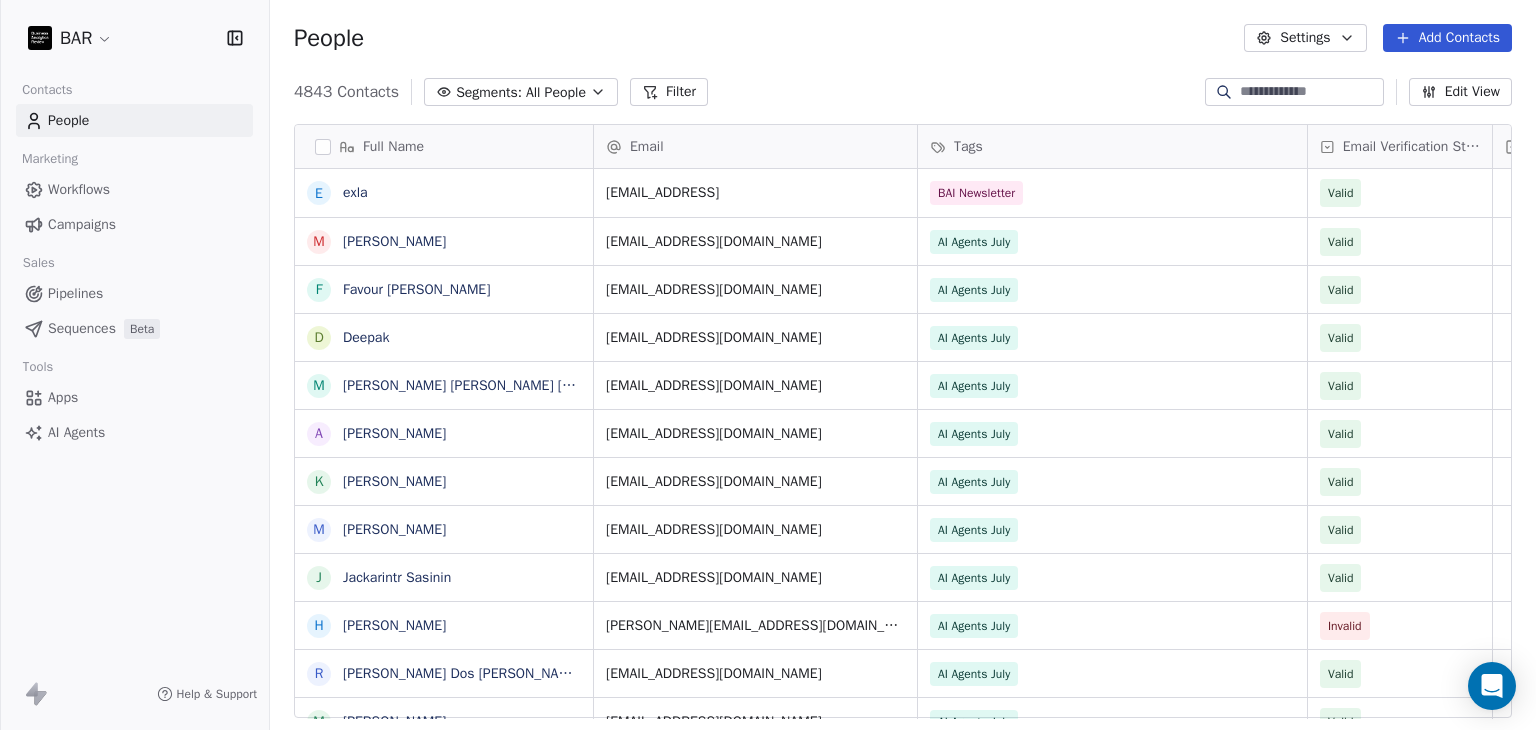 click on "Add Contacts" at bounding box center [1447, 38] 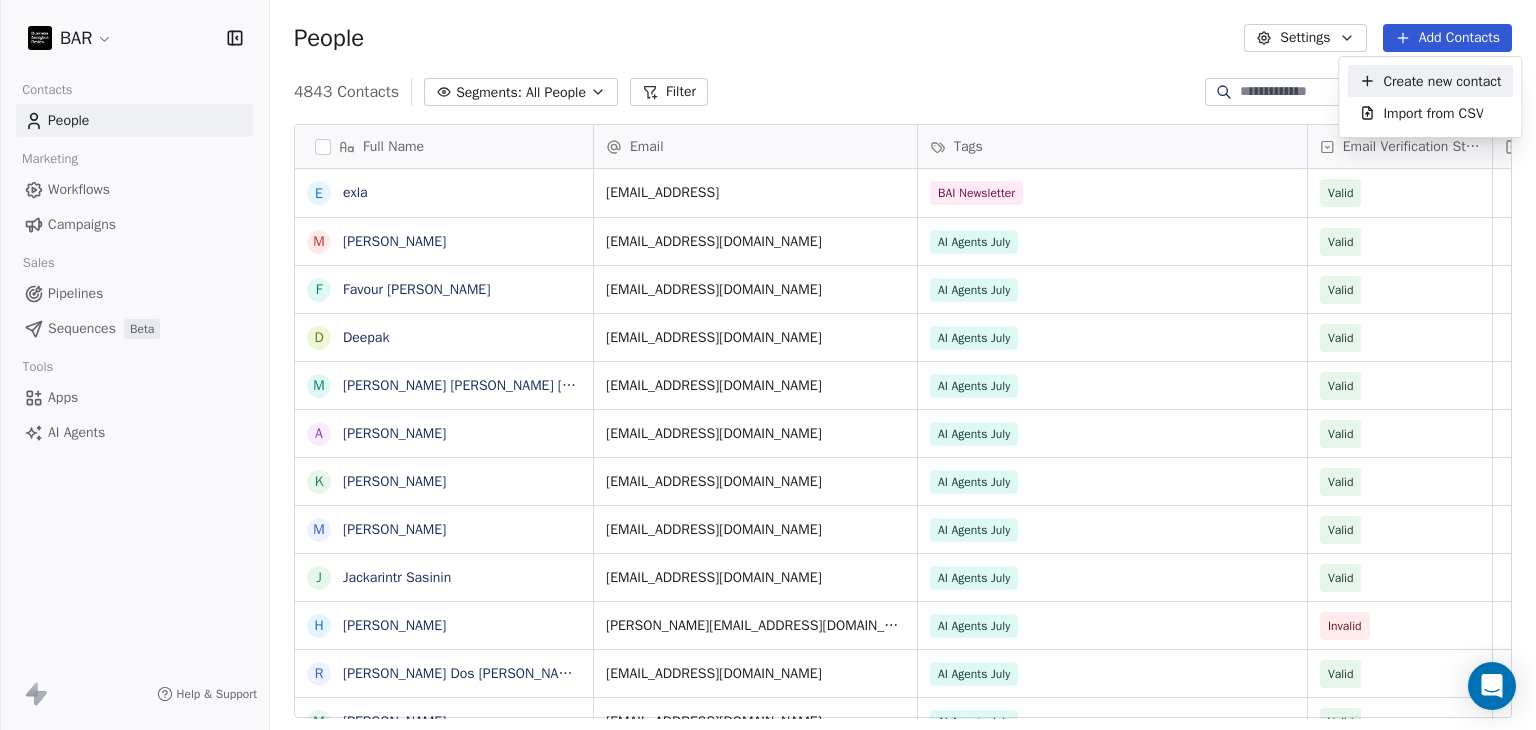 drag, startPoint x: 1472, startPoint y: 81, endPoint x: 960, endPoint y: 90, distance: 512.0791 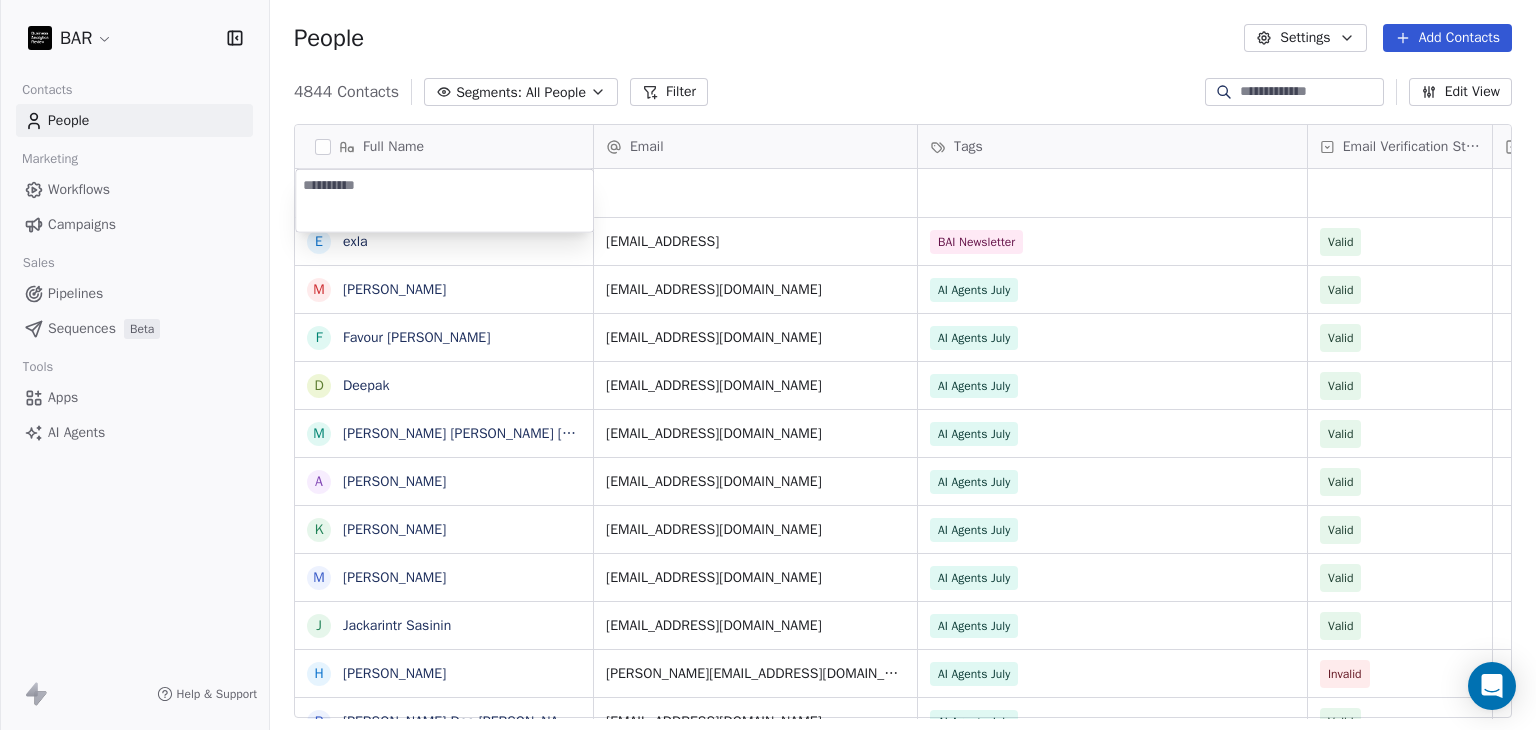paste on "**********" 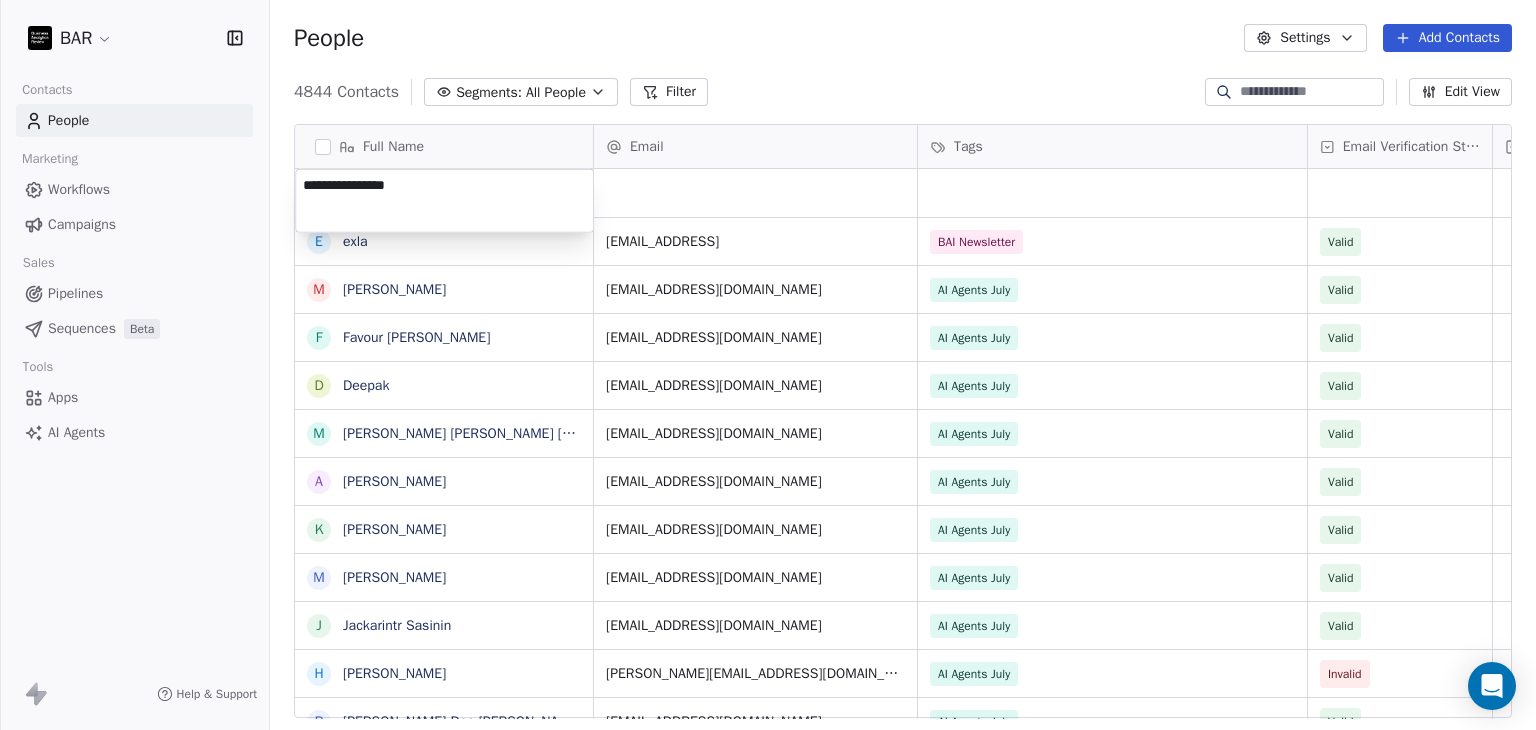 click on "BAR Contacts People Marketing Workflows Campaigns Sales Pipelines Sequences Beta Tools Apps AI Agents Help & Support People Settings  Add Contacts 4844 Contacts Segments: All People Filter  Edit View Tag Add to Sequence Full Name e exla M Manav agarwal F Favour Olushola D Deepak M Maria Adelaide fernandes pote A Ahmed Hamed K Keerthi Madhusoodanan M Mahfooz Khaan J Jackarintr Sasinin H Harshad R Rafael Dos Santos m masooda Hassan khan A Anju Joshi Vaid S Sukumar P Pop Florina P Prachi R Richard Foster M Michael J Lingg JR A ASHISH JAIN N Nimesh Singh R Rene Nouwens d deeq mohamed N Nizar T Tariq Durrani A Abhishek Patwa D Dr. Jyoti Dongre Rao L Lucy Zheng J Judy Zucker J Jrmy Zonca M Melanie Zehr B Bill Zeamer Email Tags Email Verification Status Status contact@exla.ai BAI Newsletter Valid agarwalmanav91@gmail.com AI Agents July Valid folushola@tulane.edu AI Agents July Valid dbanota@gmail.com AI Agents July Valid m.adelaidefernandes@icloud.com AI Agents July Valid ahmedelheity2001@gmail.com AI Agents July" at bounding box center (768, 365) 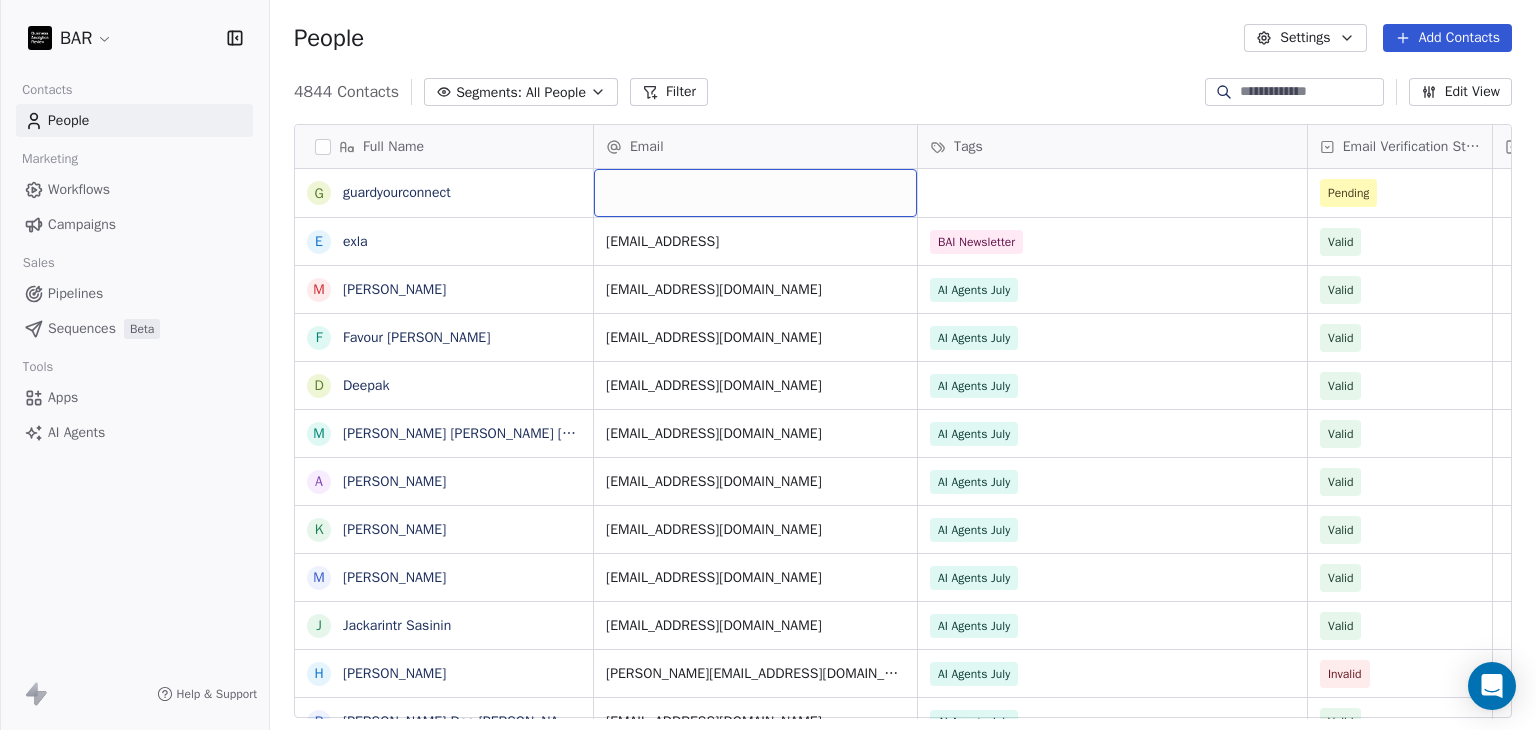 click at bounding box center [755, 193] 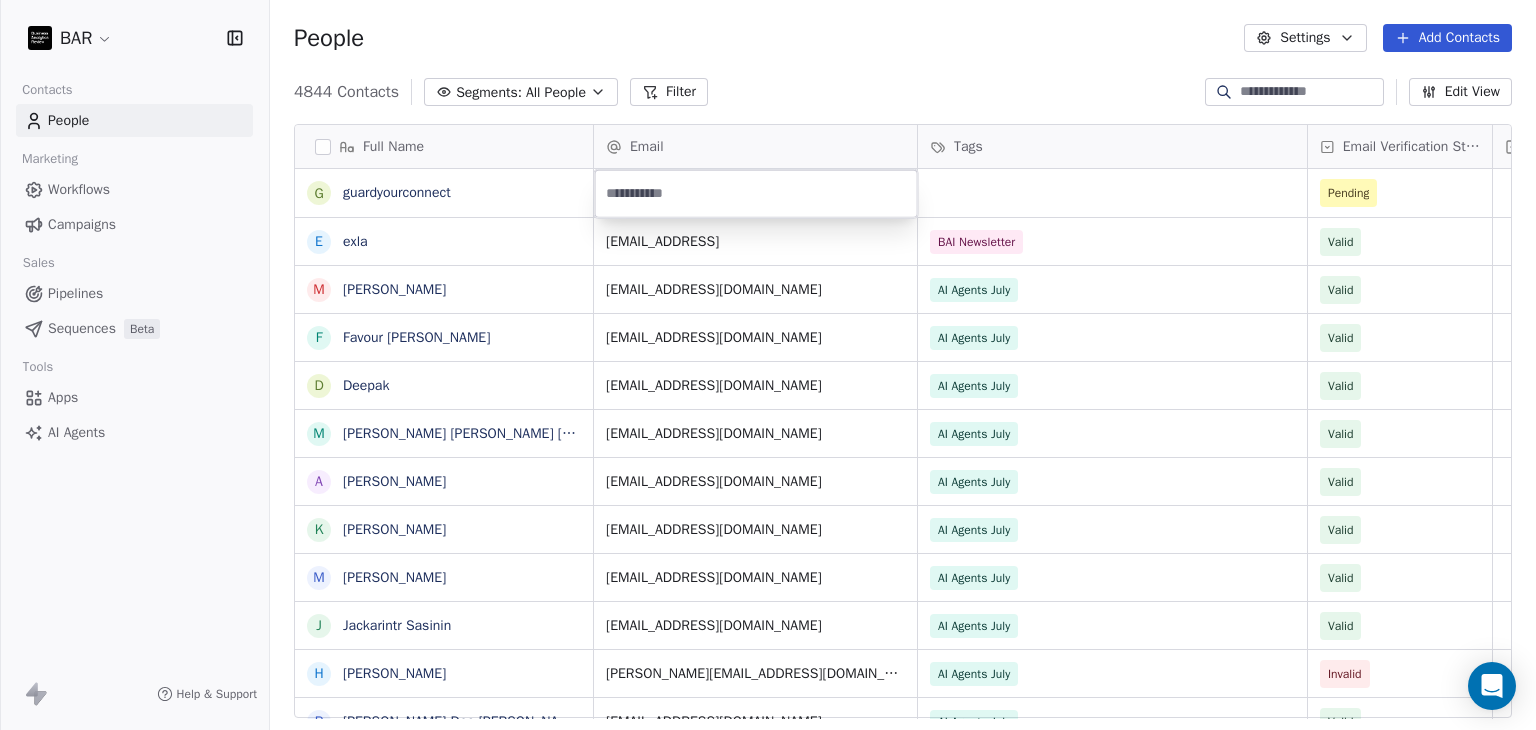 type on "**********" 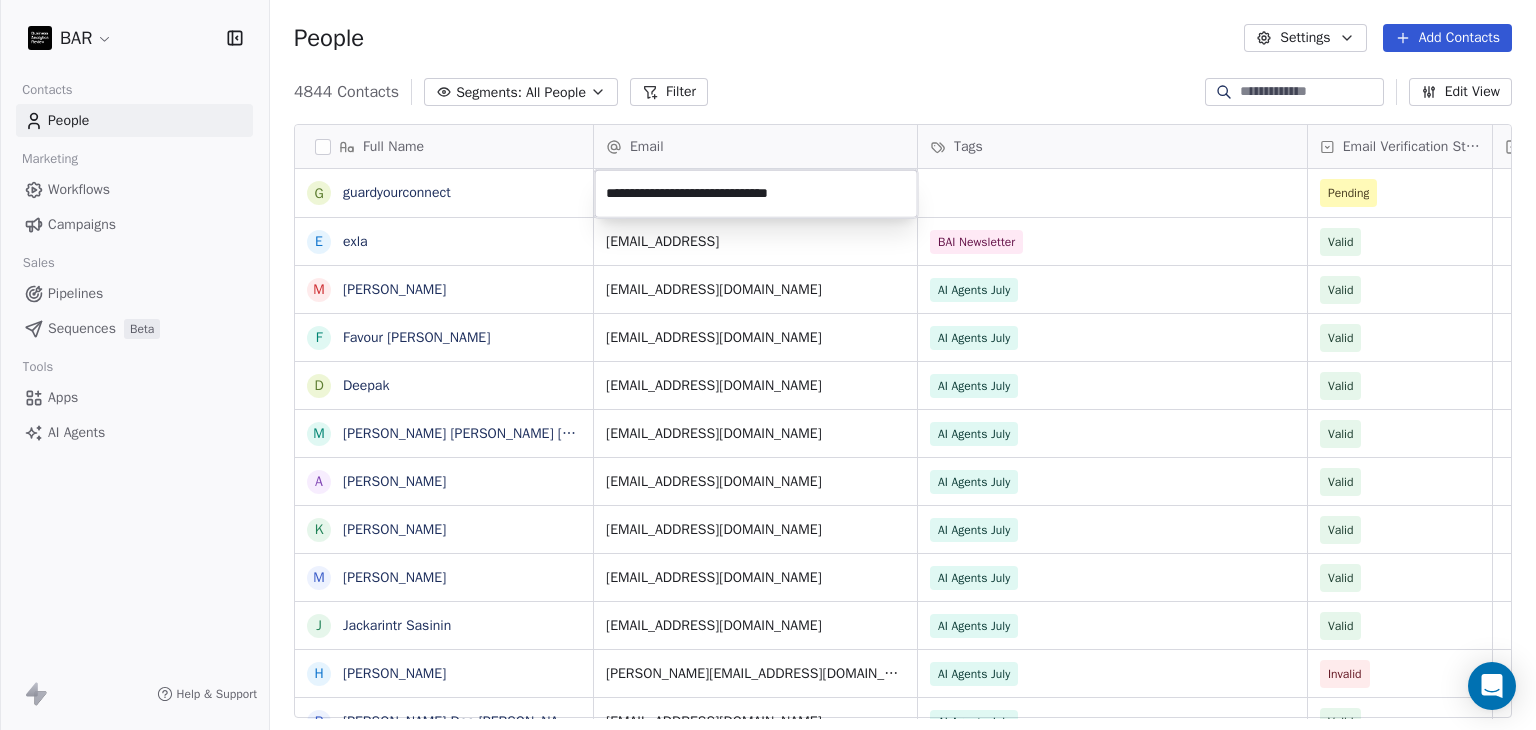 click on "BAR Contacts People Marketing Workflows Campaigns Sales Pipelines Sequences Beta Tools Apps AI Agents Help & Support People Settings  Add Contacts 4844 Contacts Segments: All People Filter  Edit View Tag Add to Sequence Full Name g guardyourconnect e exla M Manav agarwal F Favour Olushola D Deepak M Maria Adelaide fernandes pote A Ahmed Hamed K Keerthi Madhusoodanan M Mahfooz Khaan J Jackarintr Sasinin H Harshad R Rafael Dos Santos m masooda Hassan khan A Anju Joshi Vaid S Sukumar P Pop Florina P Prachi R Richard Foster M Michael J Lingg JR A ASHISH JAIN N Nimesh Singh R Rene Nouwens d deeq mohamed N Nizar T Tariq Durrani A Abhishek Patwa D Dr. Jyoti Dongre Rao L Lucy Zheng J Judy Zucker J Jrmy Zonca M Melanie Zehr B Bill Zeamer Email Tags Email Verification Status Status Pending contact@exla.ai BAI Newsletter Valid agarwalmanav91@gmail.com AI Agents July Valid folushola@tulane.edu AI Agents July Valid dbanota@gmail.com AI Agents July Valid m.adelaidefernandes@icloud.com AI Agents July Valid AI Agents July" at bounding box center (768, 365) 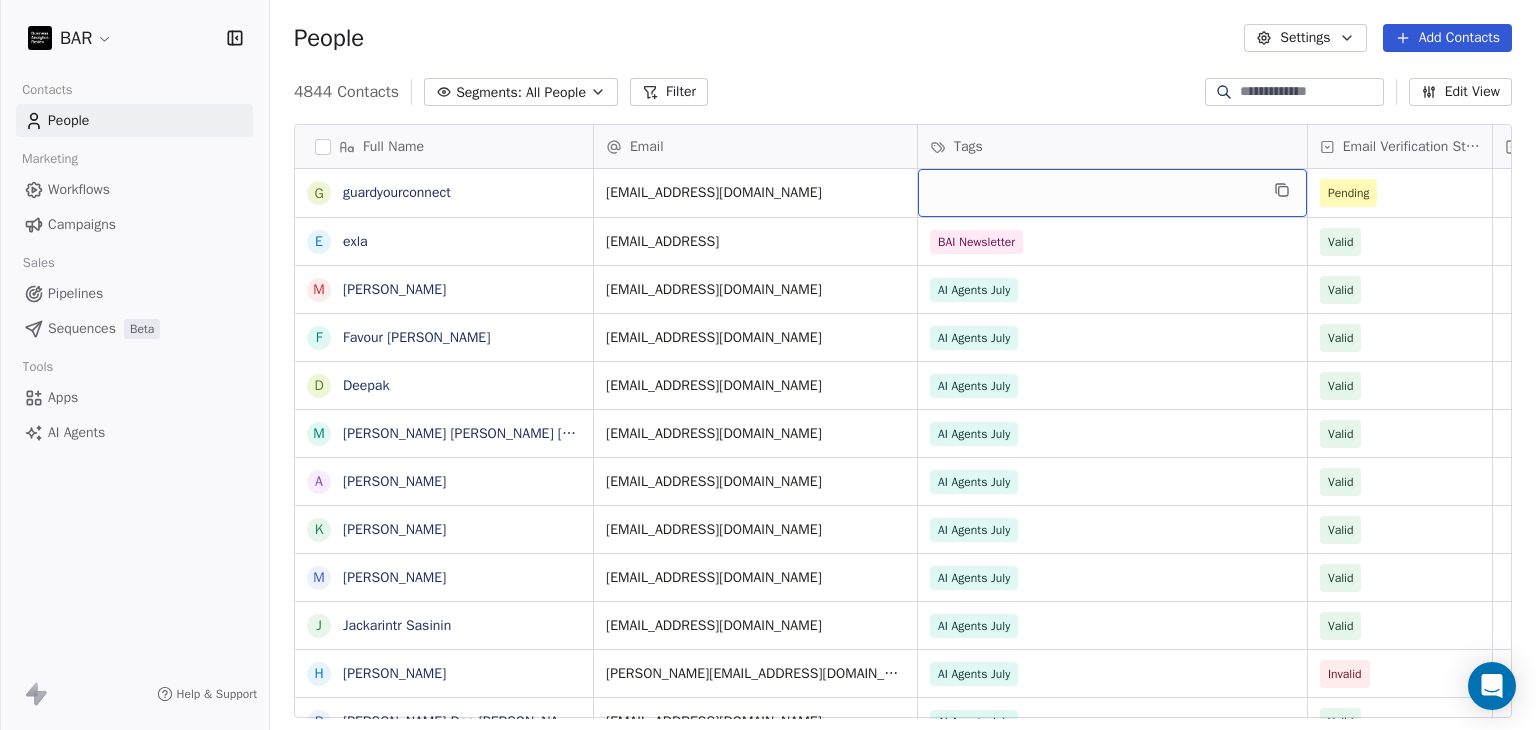 click at bounding box center [1112, 193] 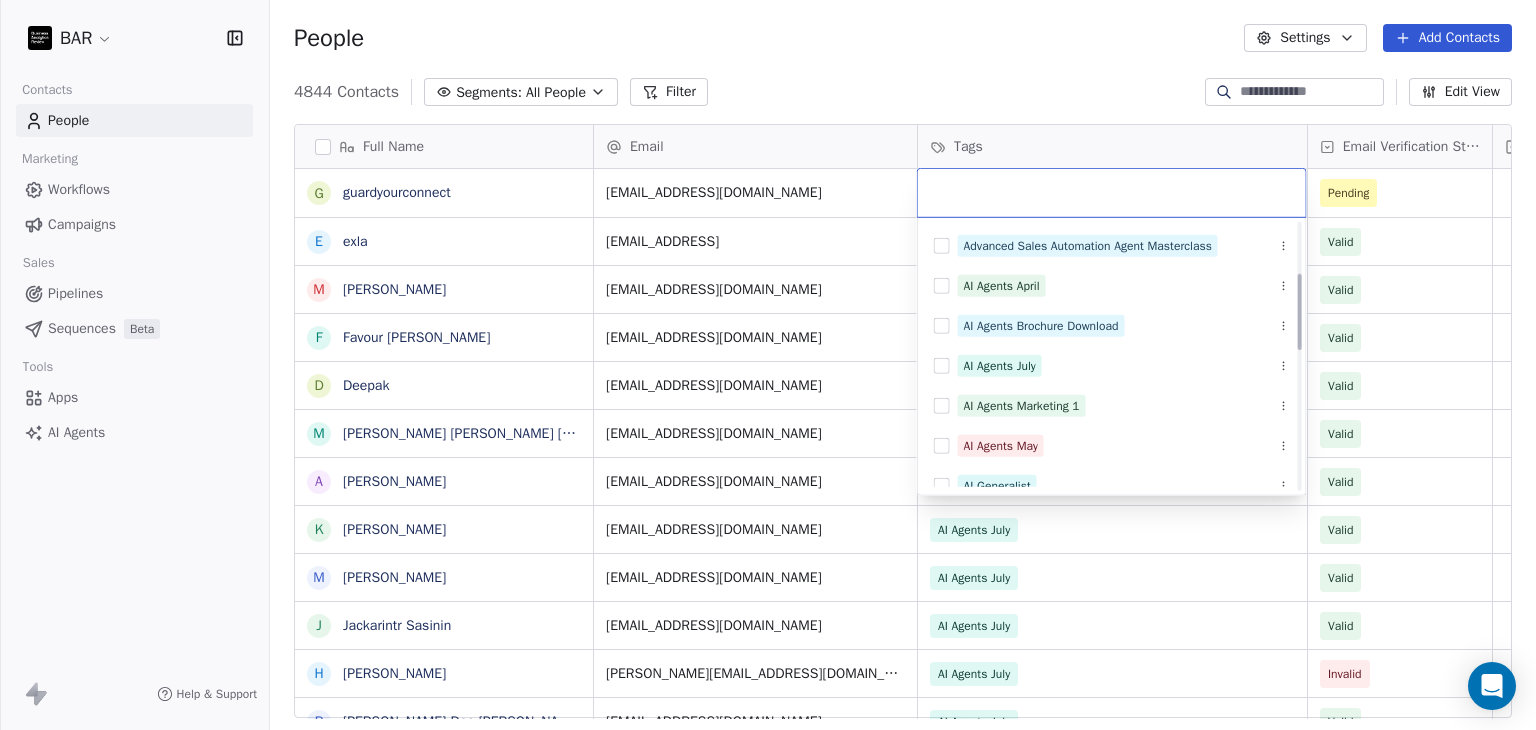 scroll, scrollTop: 200, scrollLeft: 0, axis: vertical 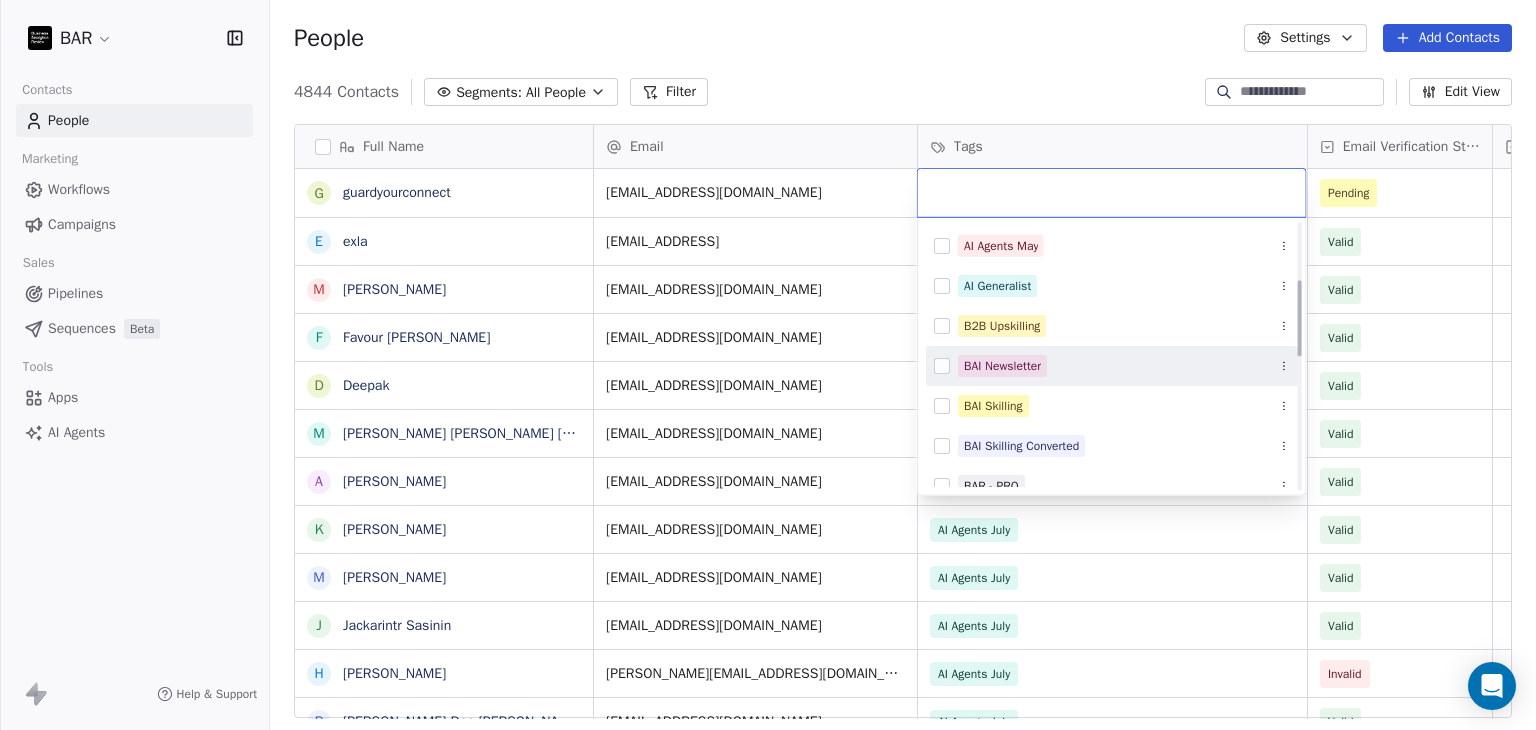 click on "BAI Newsletter" at bounding box center [1002, 366] 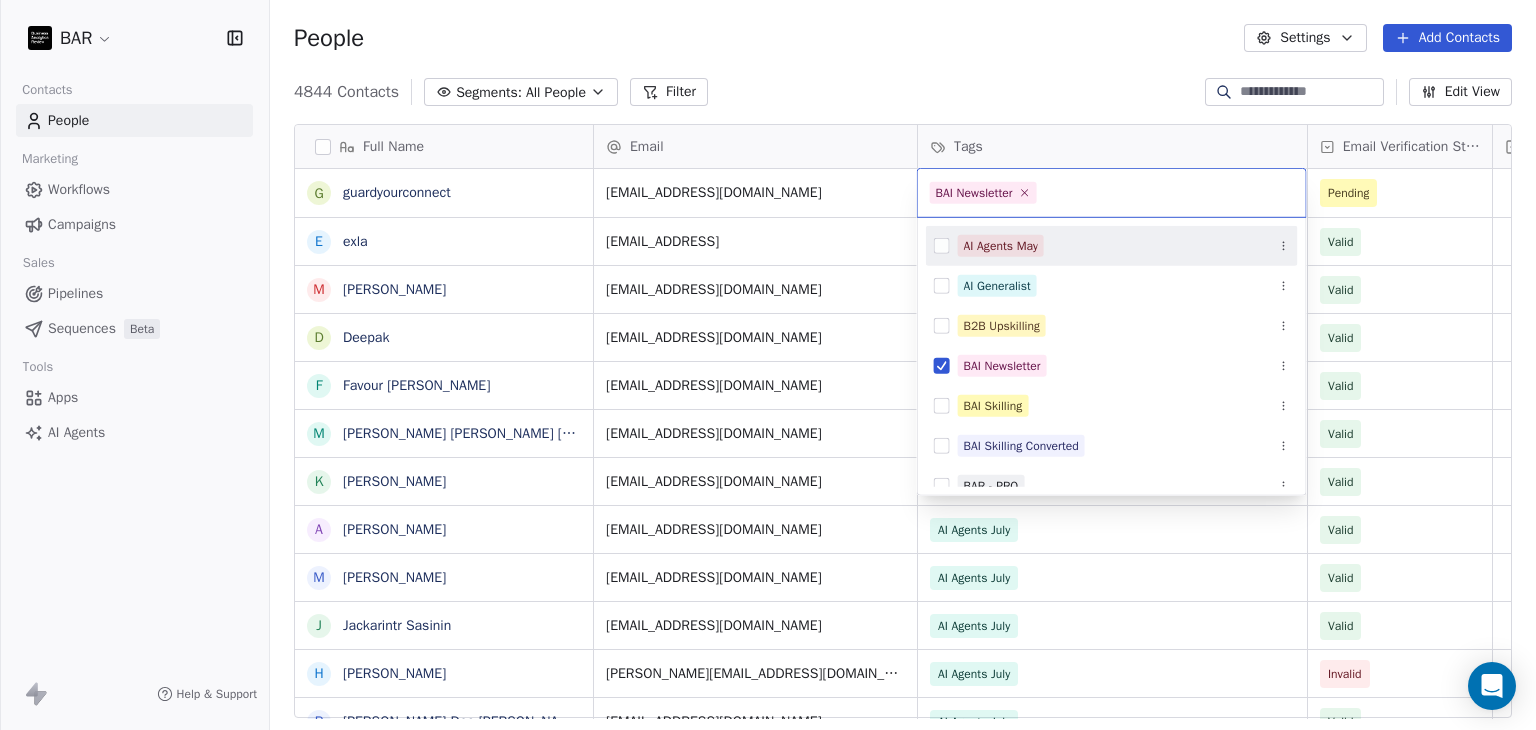 click on "BAR Contacts People Marketing Workflows Campaigns Sales Pipelines Sequences Beta Tools Apps AI Agents Help & Support People Settings  Add Contacts 4844 Contacts Segments: All People Filter  Edit View Tag Add to Sequence Full Name g guardyourconnect e exla M Manav agarwal D Deepak F Favour Olushola M Maria Adelaide fernandes pote K Keerthi Madhusoodanan A Ahmed Hamed M Mahfooz Khaan J Jackarintr Sasinin H Harshad R Rafael Dos Santos m masooda Hassan khan A Anju Joshi Vaid P Pop Florina S Sukumar P Prachi R Richard Foster M Michael J Lingg JR A ASHISH JAIN N Nimesh Singh R Rene Nouwens d deeq mohamed N Nizar T Tariq Durrani A Abhishek Patwa D Dr. Jyoti Dongre Rao J Jrmy Zonca L Lucy Zheng J Judy Zucker B Bill Zeamer M Melanie Zehr Email Tags Email Verification Status Status rasmus@speedbuildmarketplace.com Pending contact@exla.ai BAI Newsletter Valid agarwalmanav91@gmail.com AI Agents July Valid dbanota@gmail.com AI Agents July Valid folushola@tulane.edu AI Agents July Valid m.adelaidefernandes@icloud.com" at bounding box center [768, 365] 